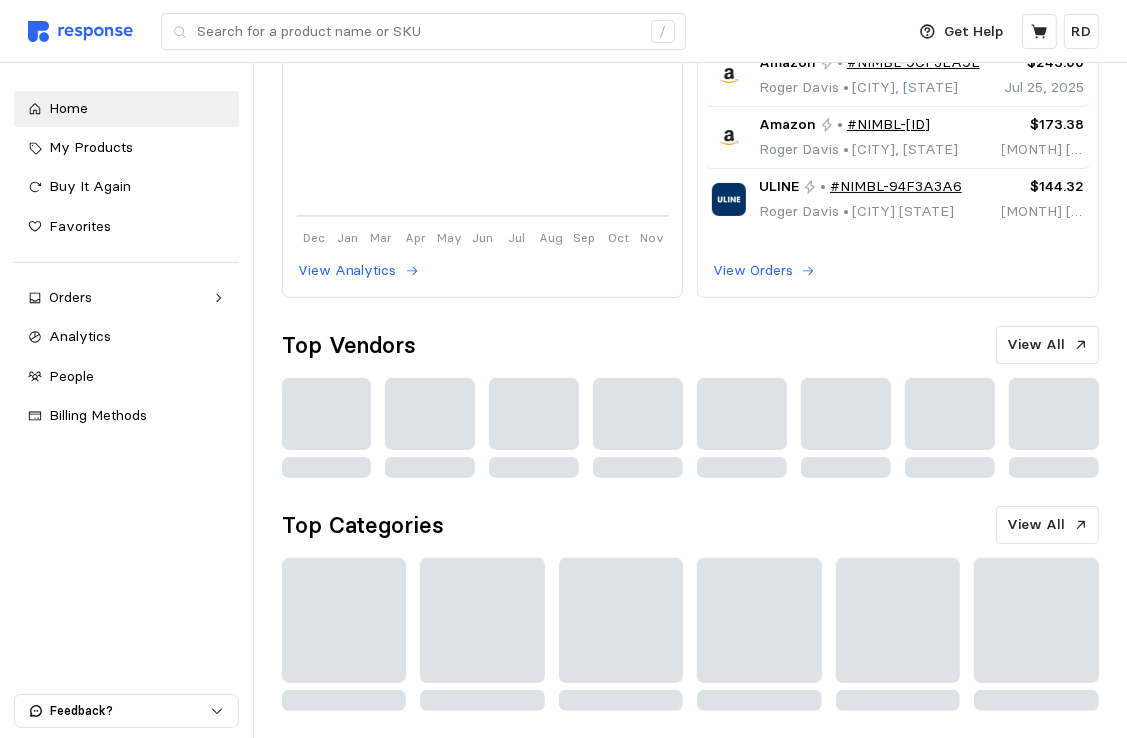 scroll, scrollTop: 0, scrollLeft: 0, axis: both 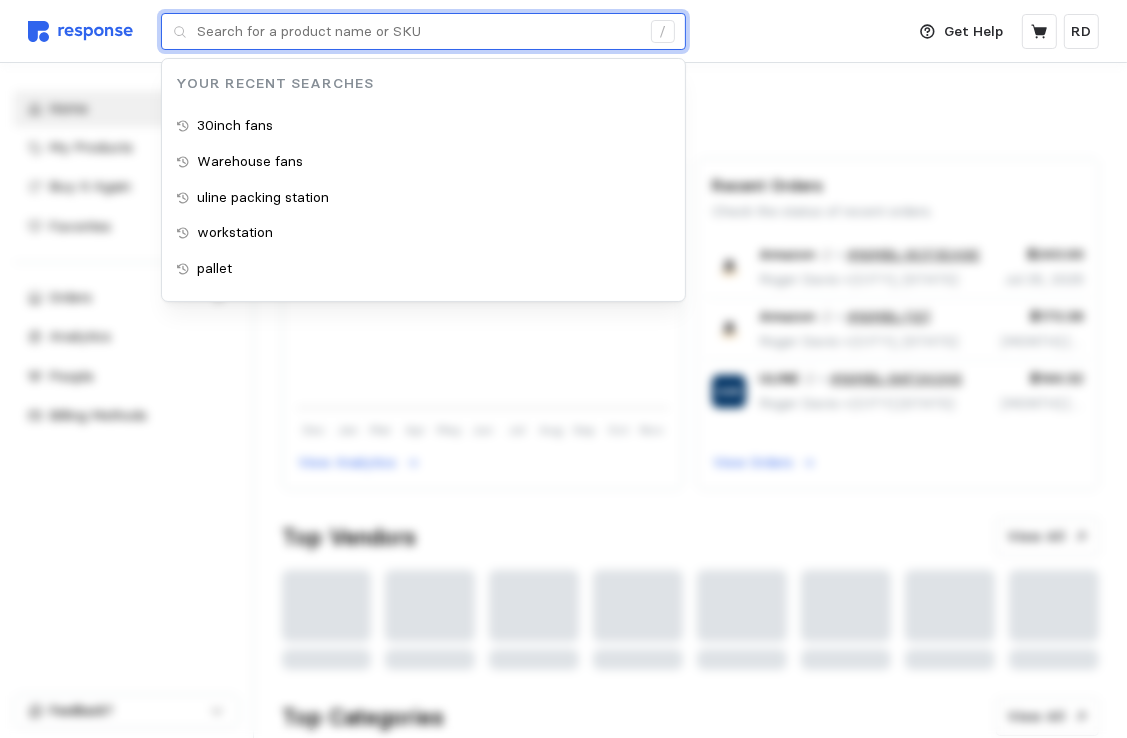 click at bounding box center (418, 32) 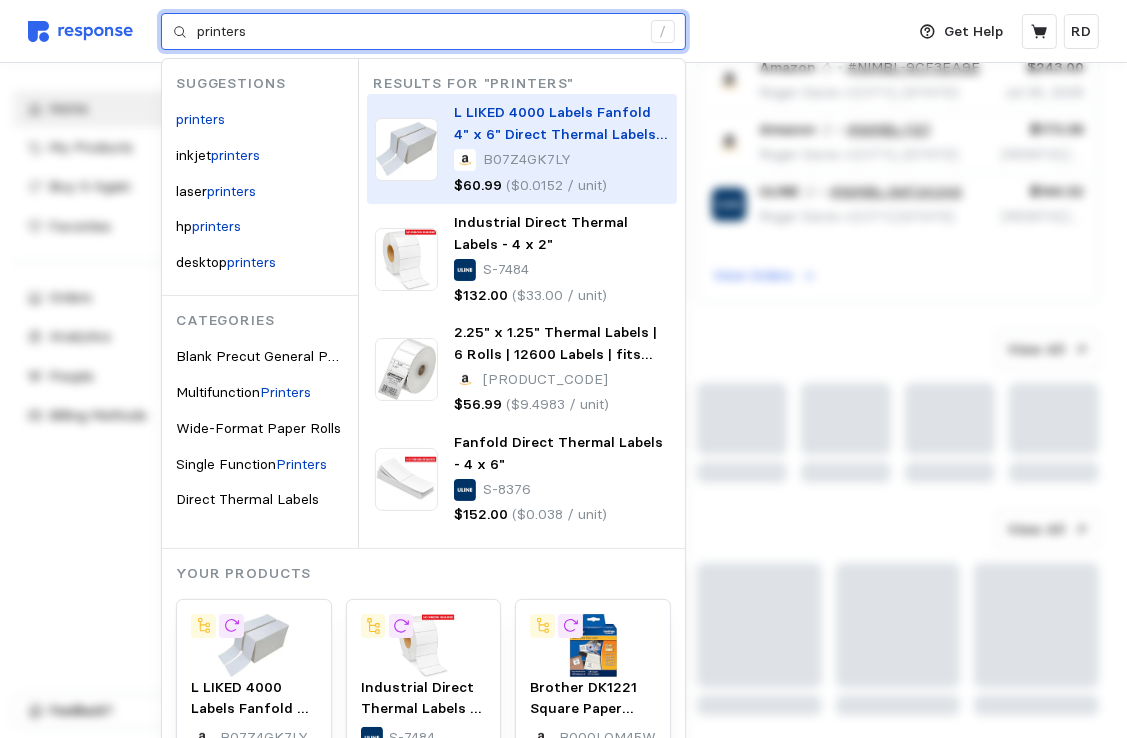 scroll, scrollTop: 192, scrollLeft: 0, axis: vertical 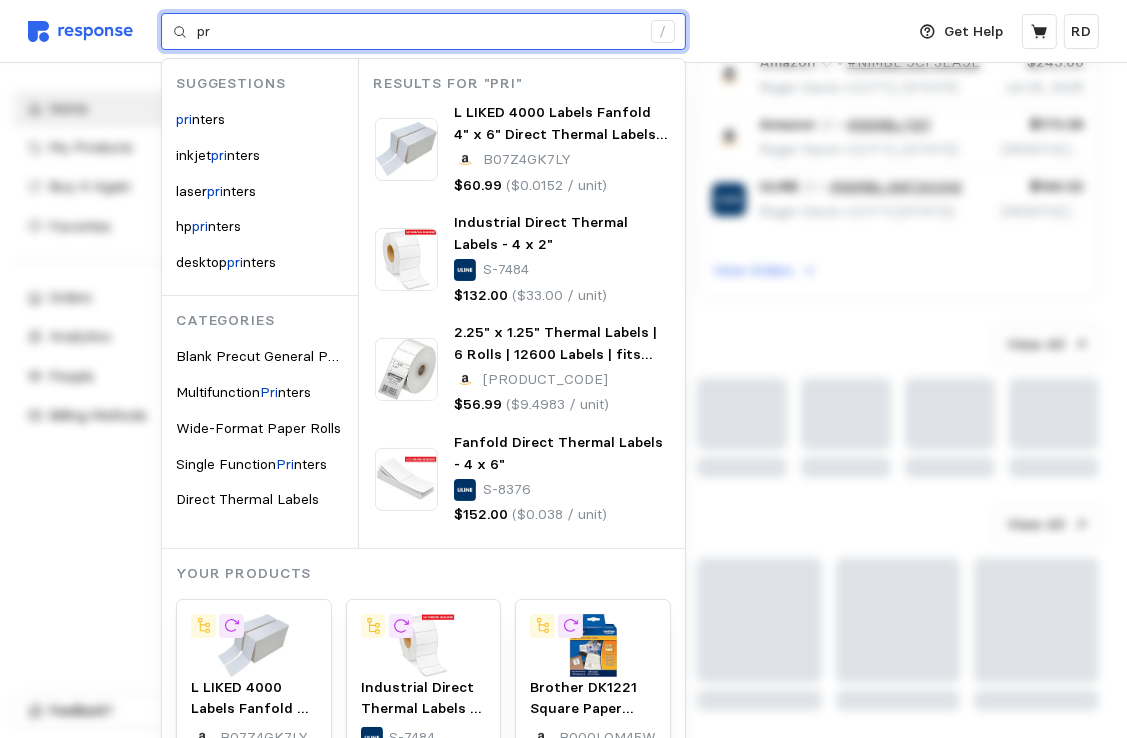 type on "p" 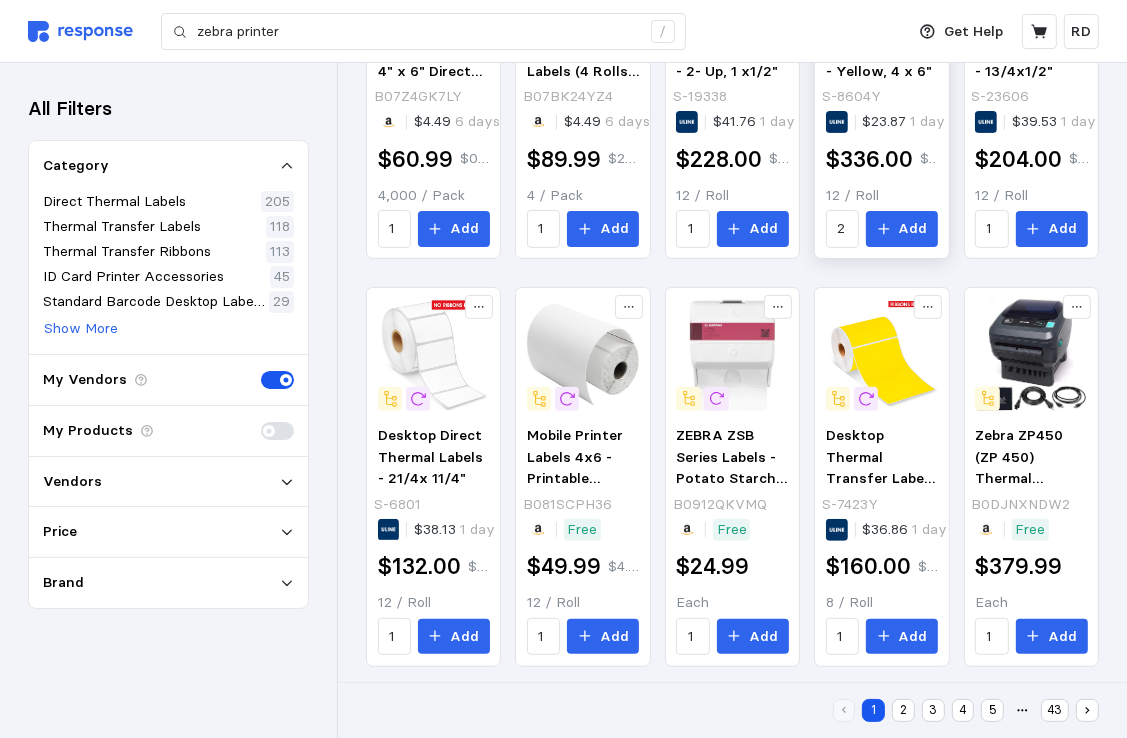 scroll, scrollTop: 482, scrollLeft: 0, axis: vertical 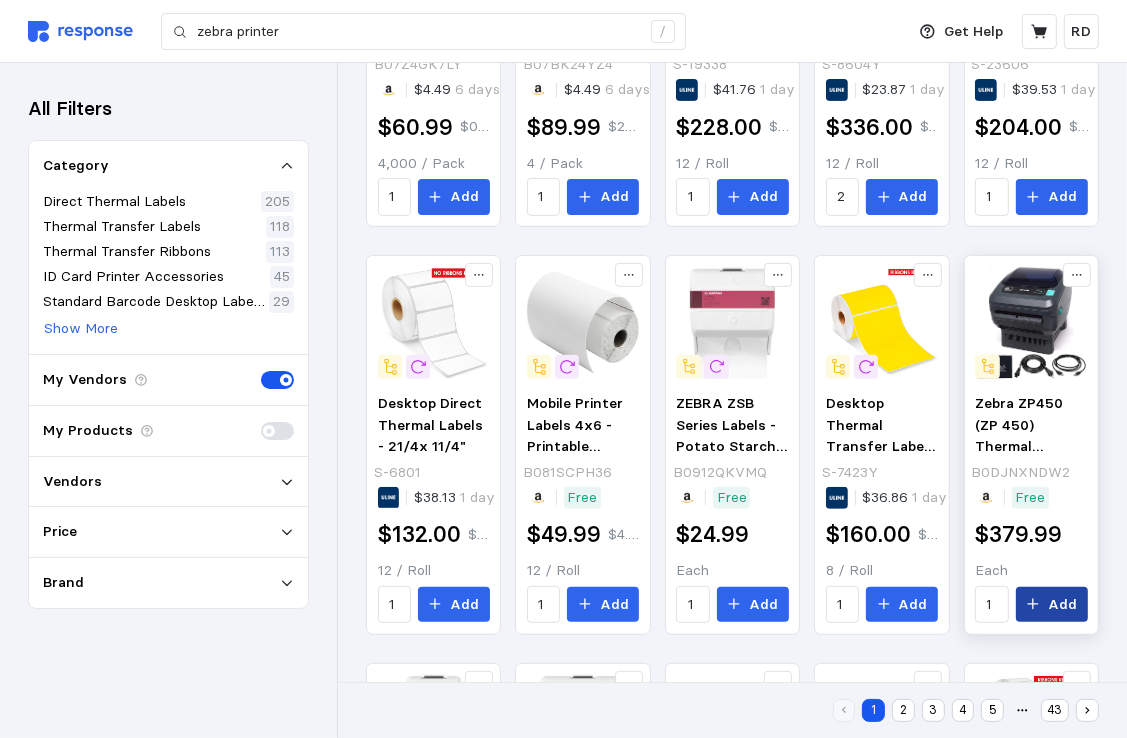click on "Add" at bounding box center [1052, 605] 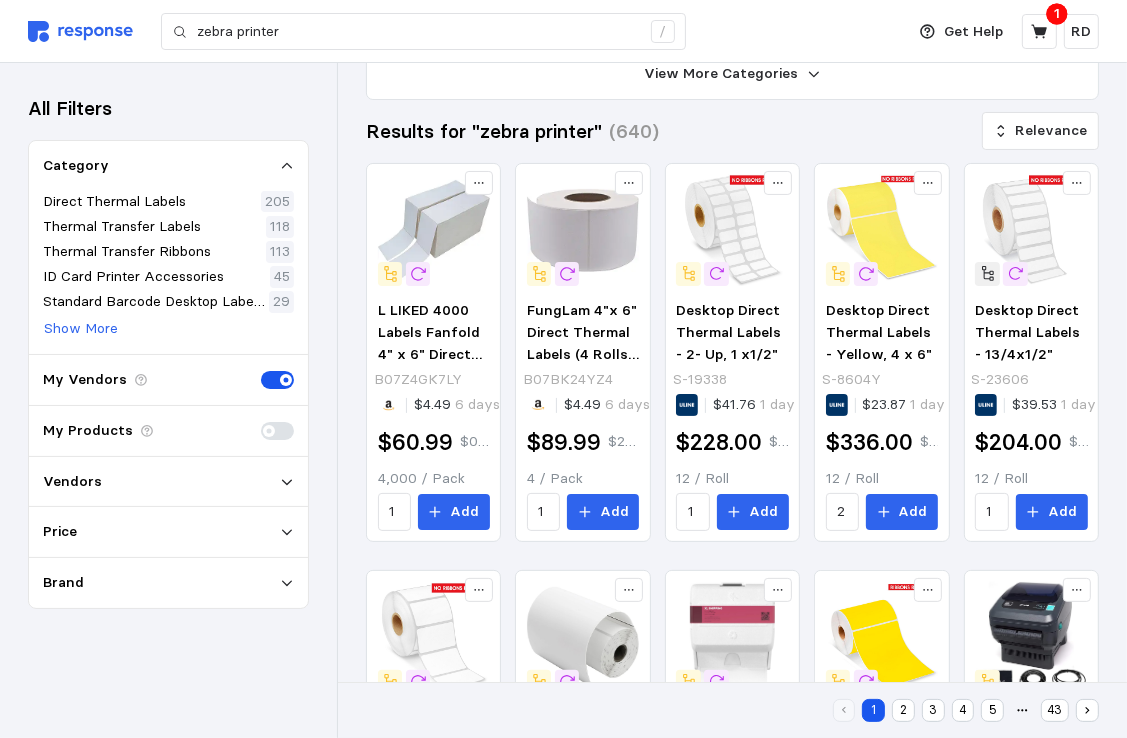 scroll, scrollTop: 0, scrollLeft: 0, axis: both 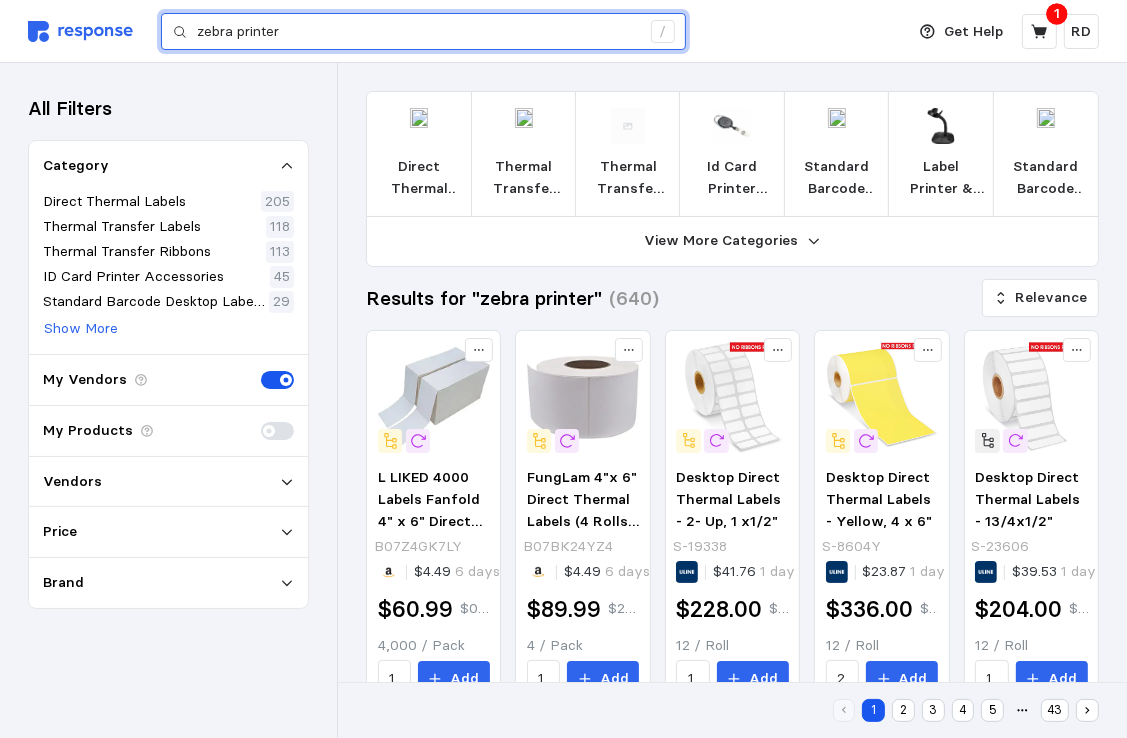 click on "zebra printer" at bounding box center (418, 32) 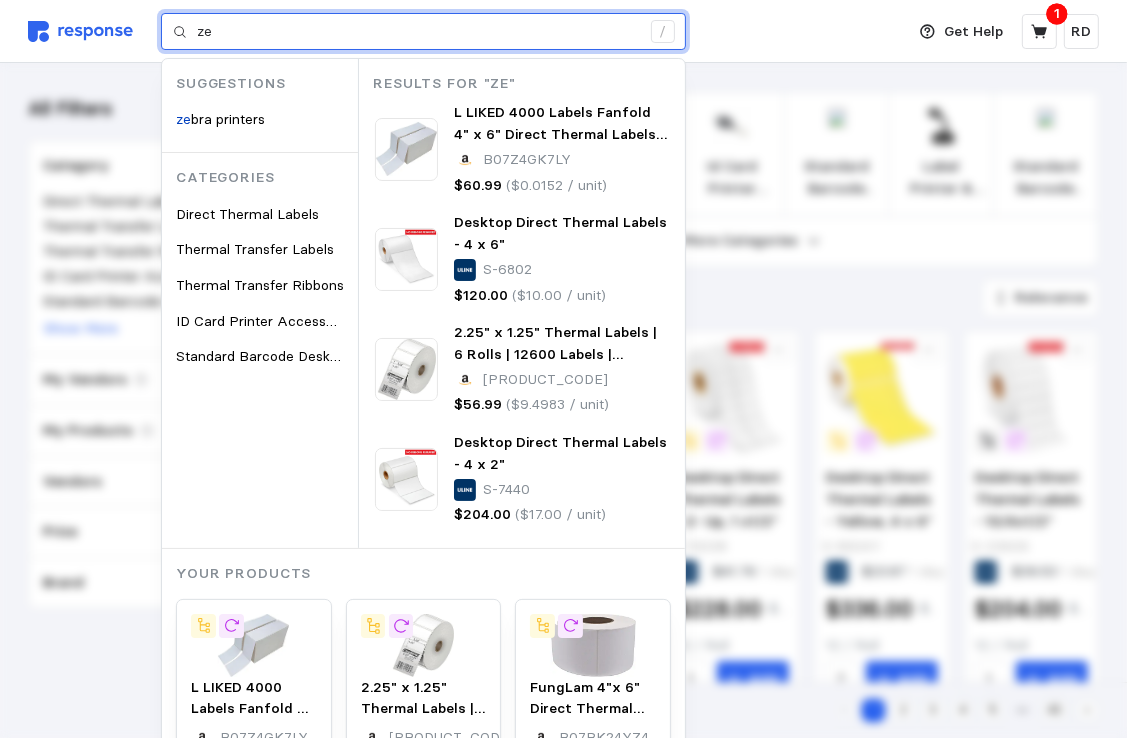 type on "z" 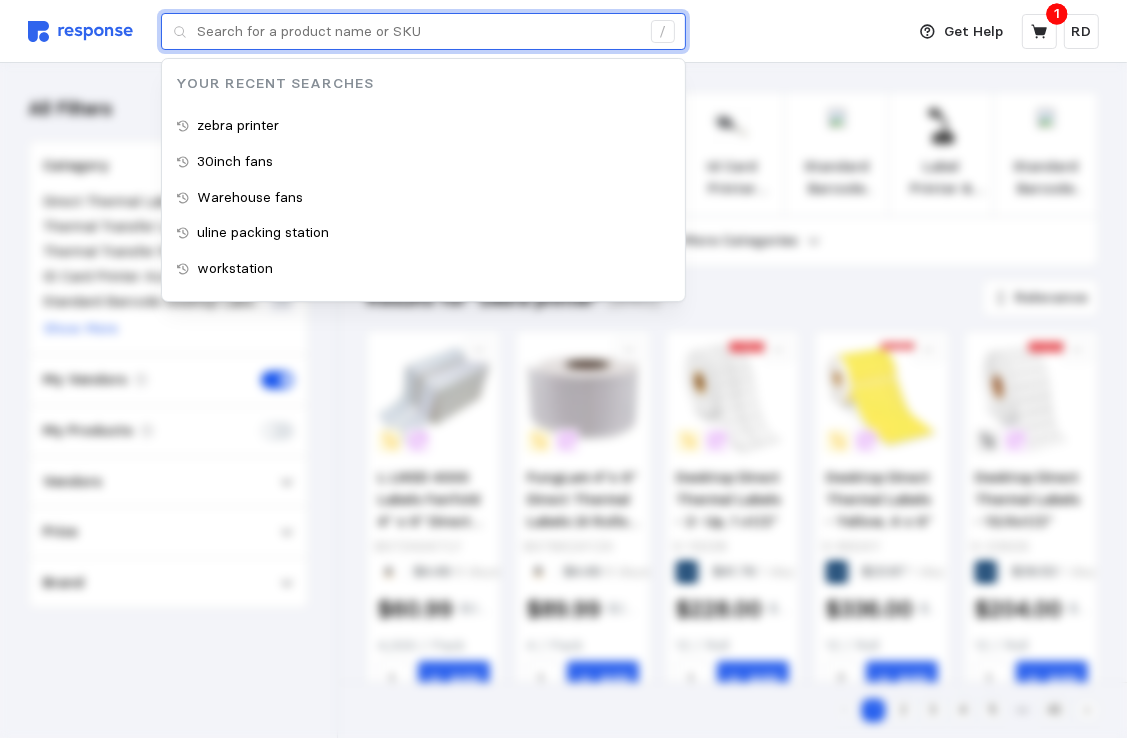 click at bounding box center (418, 32) 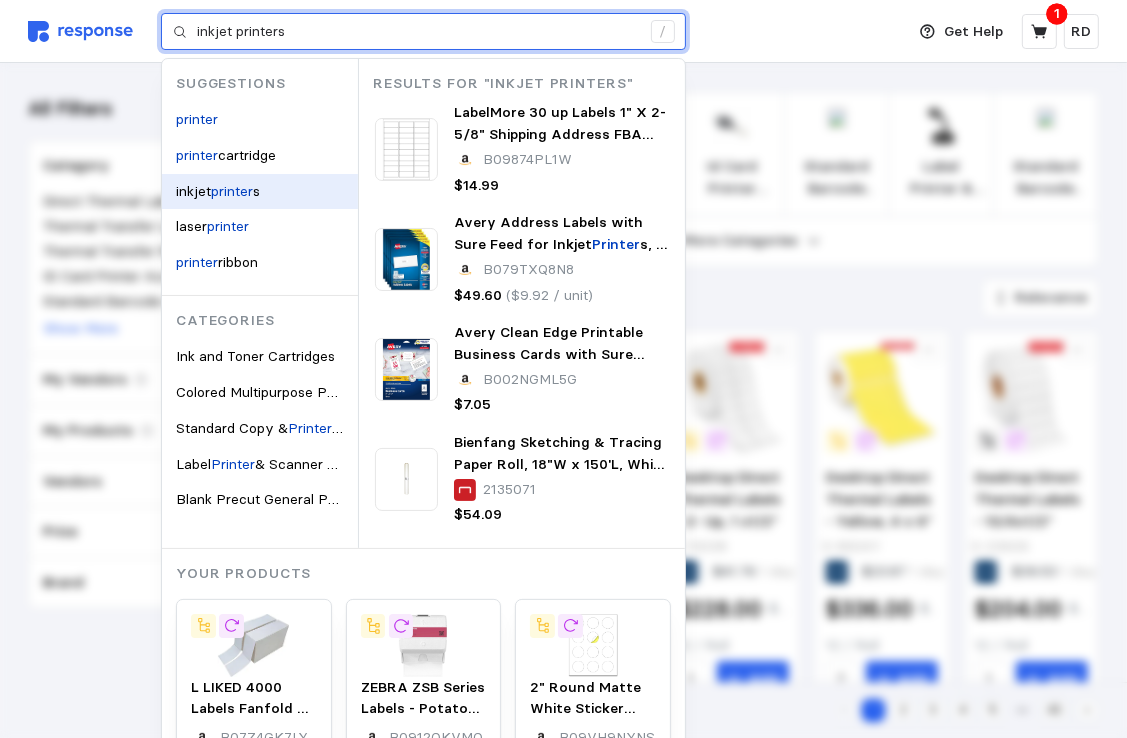 click on "printer" at bounding box center [232, 191] 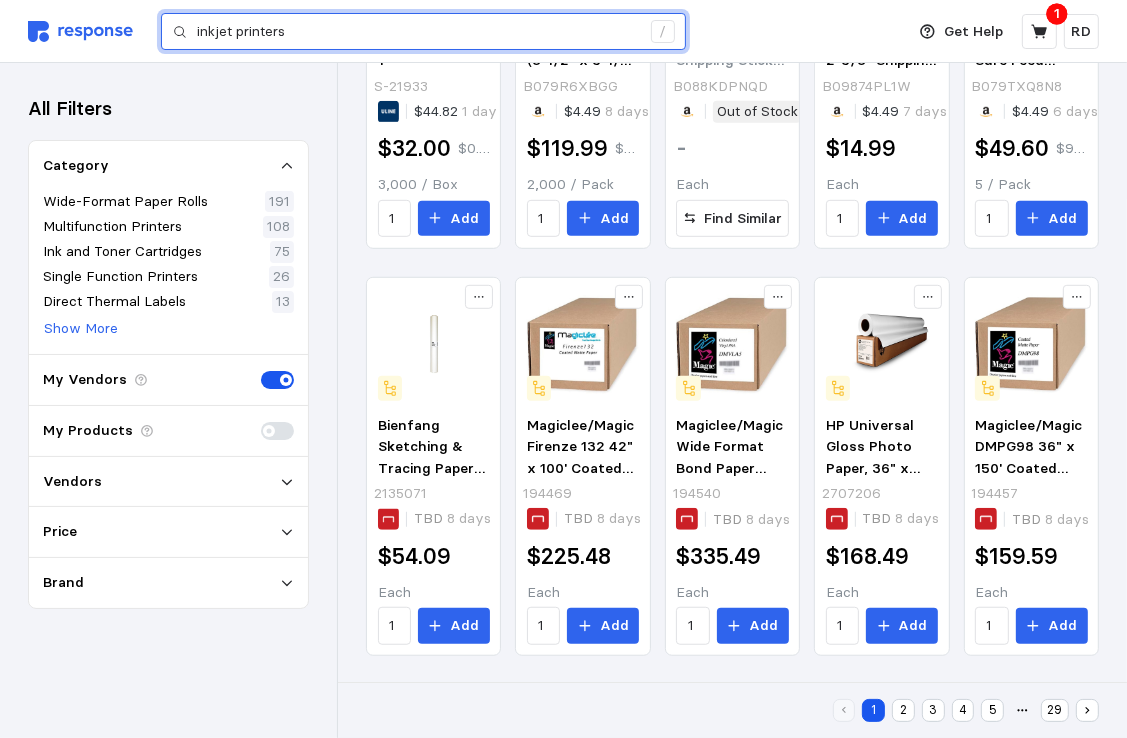 scroll, scrollTop: 0, scrollLeft: 0, axis: both 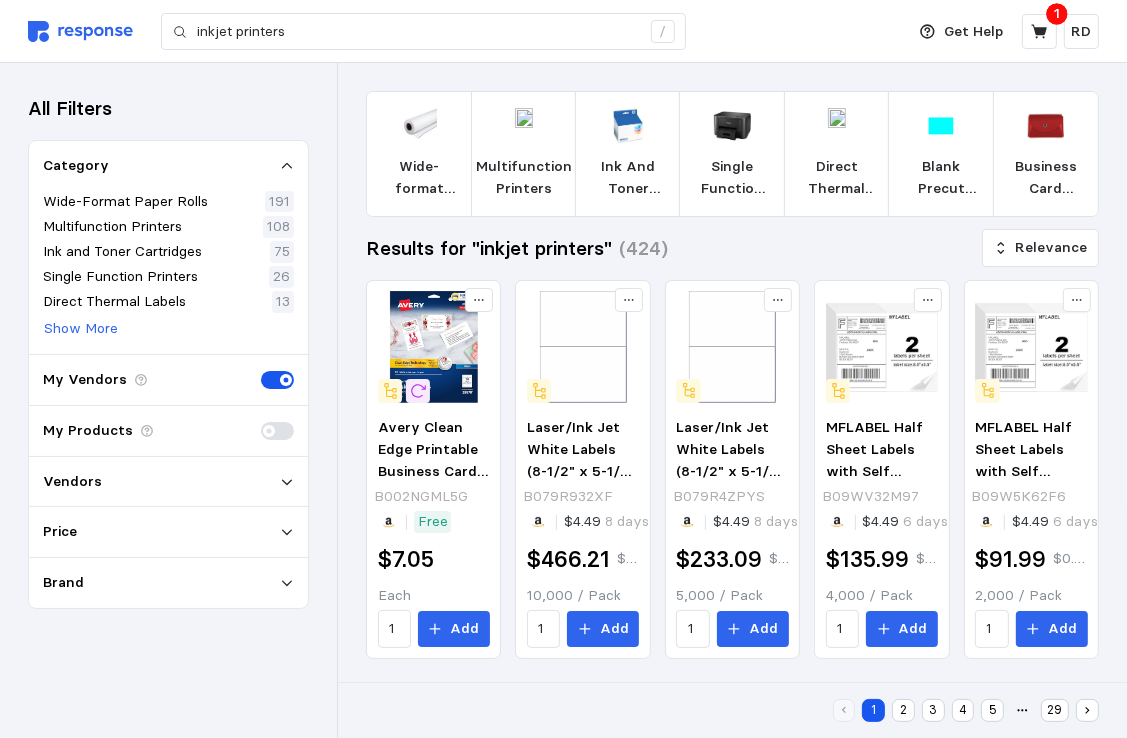 click on "Single Function Printers" at bounding box center (732, 177) 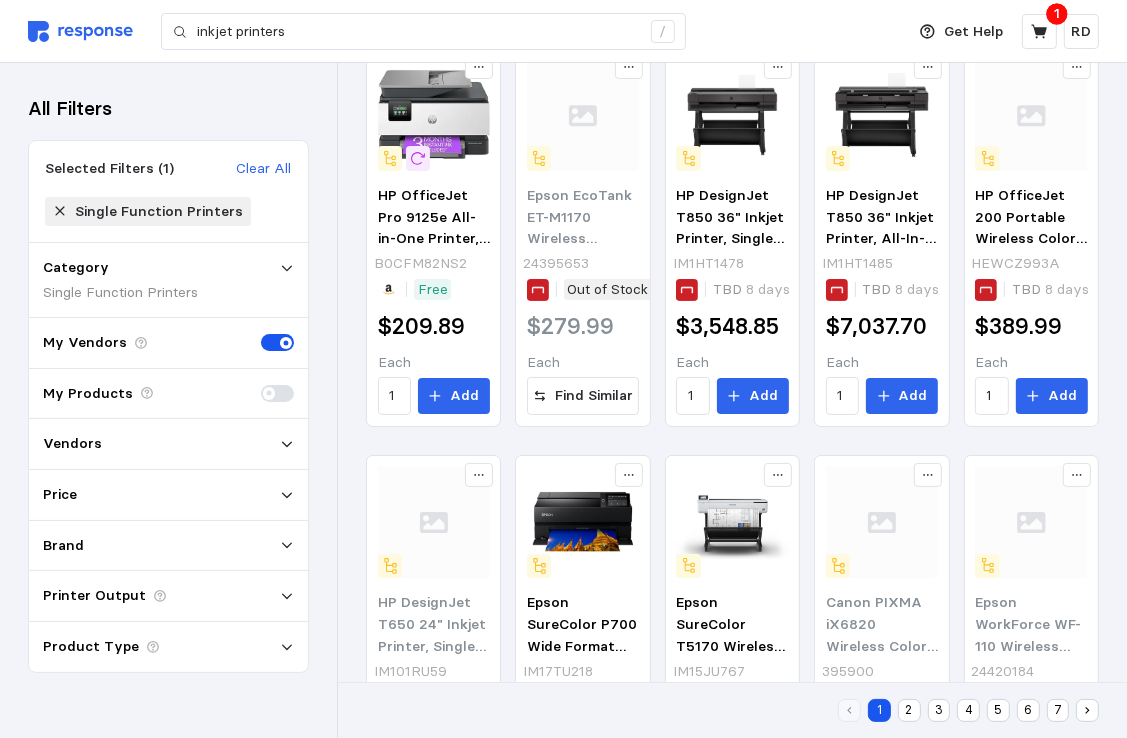 scroll, scrollTop: 0, scrollLeft: 0, axis: both 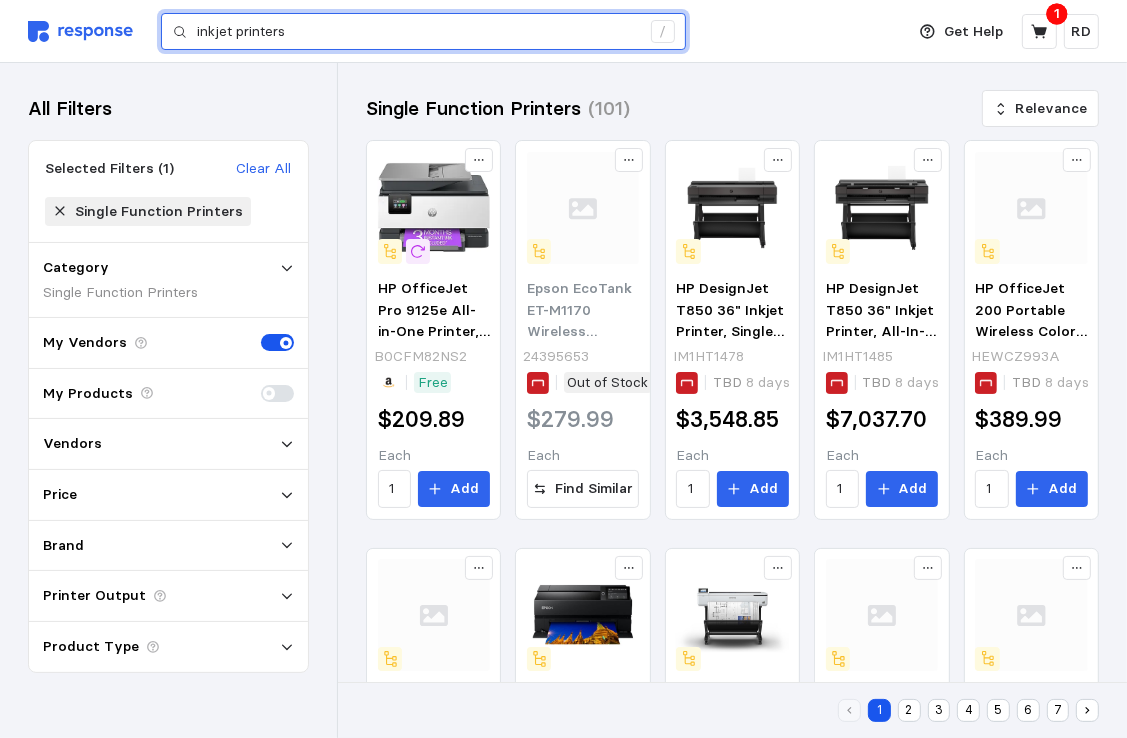 click on "inkjet printers" at bounding box center (418, 32) 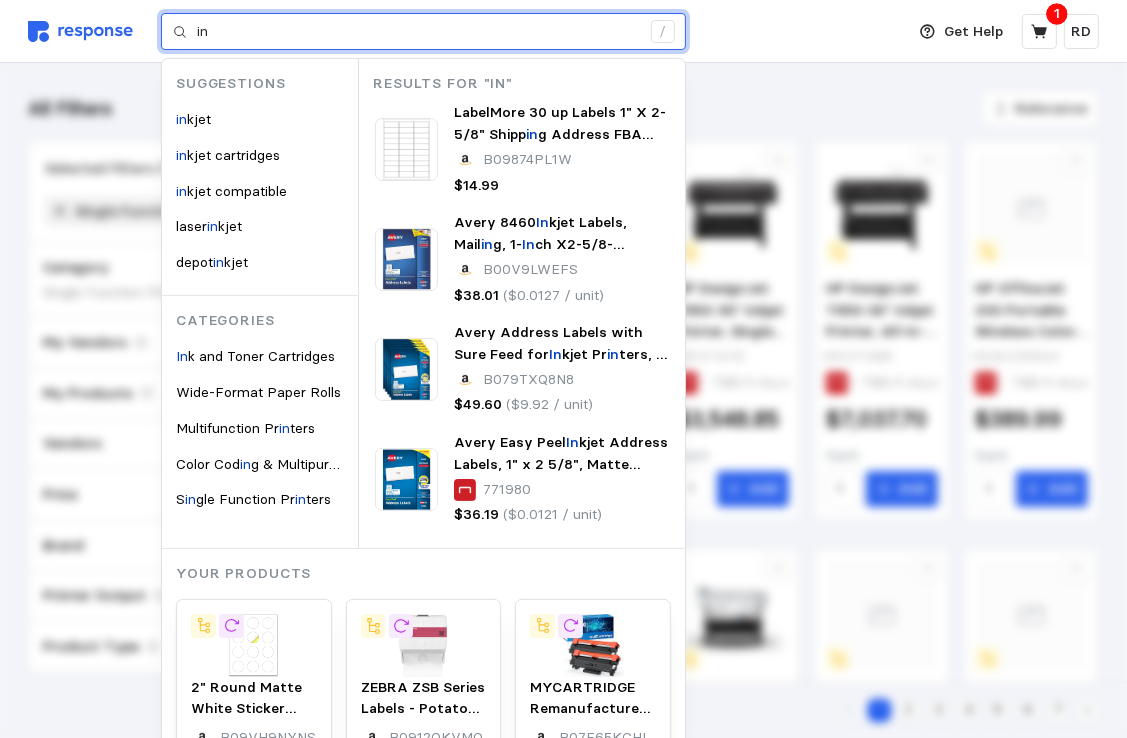 type on "i" 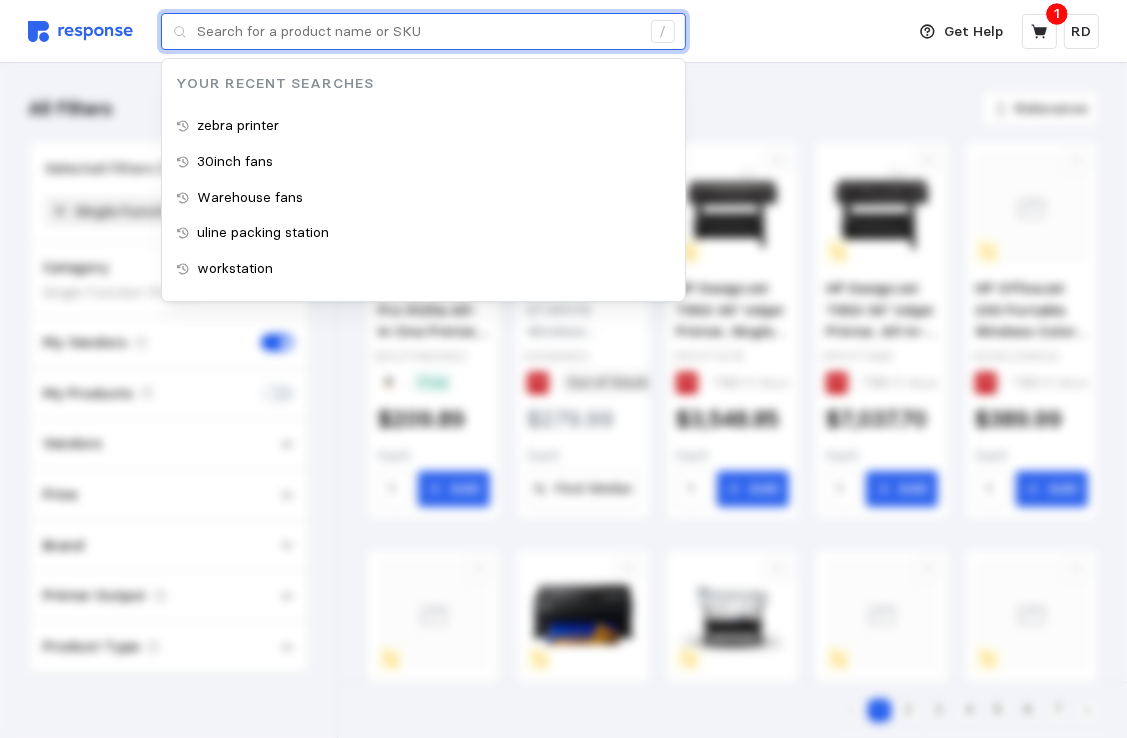 click at bounding box center (418, 32) 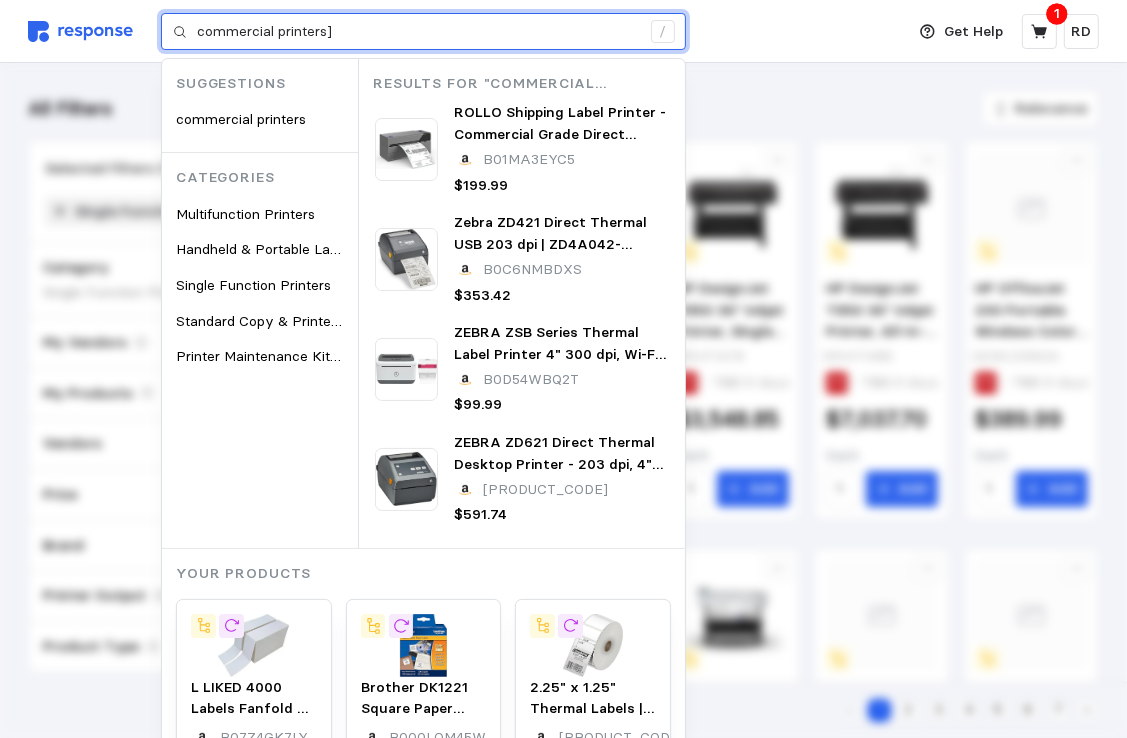 type on "commercial printers]" 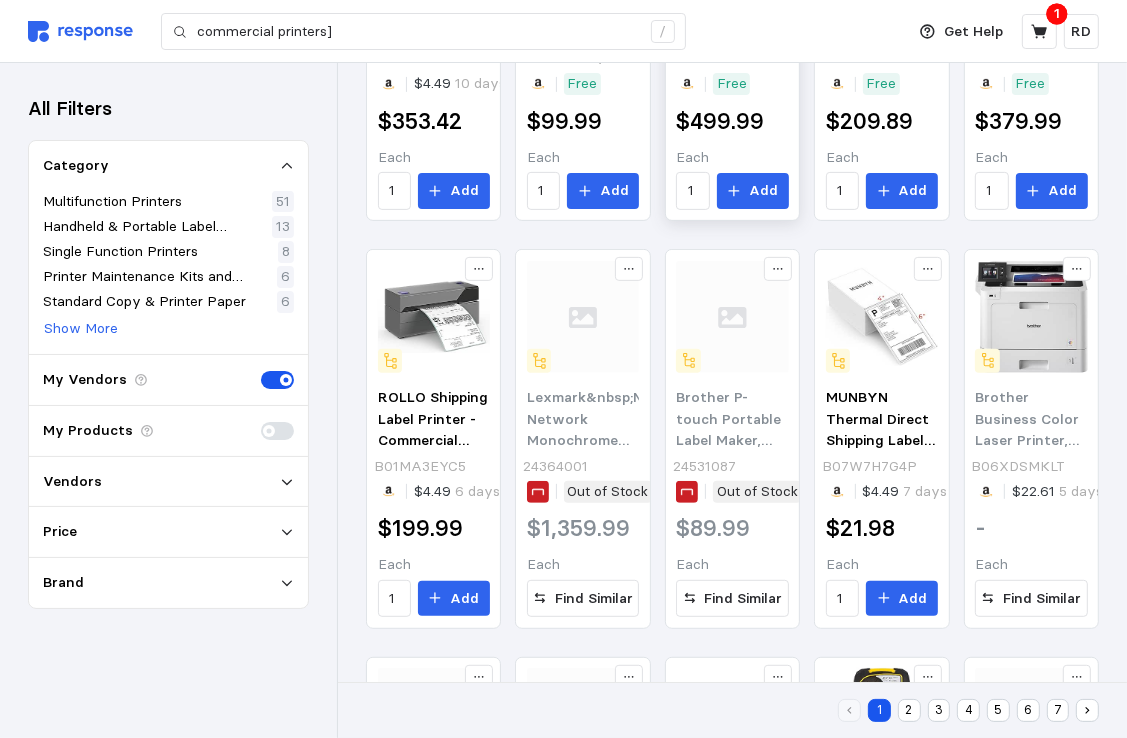 scroll, scrollTop: 502, scrollLeft: 0, axis: vertical 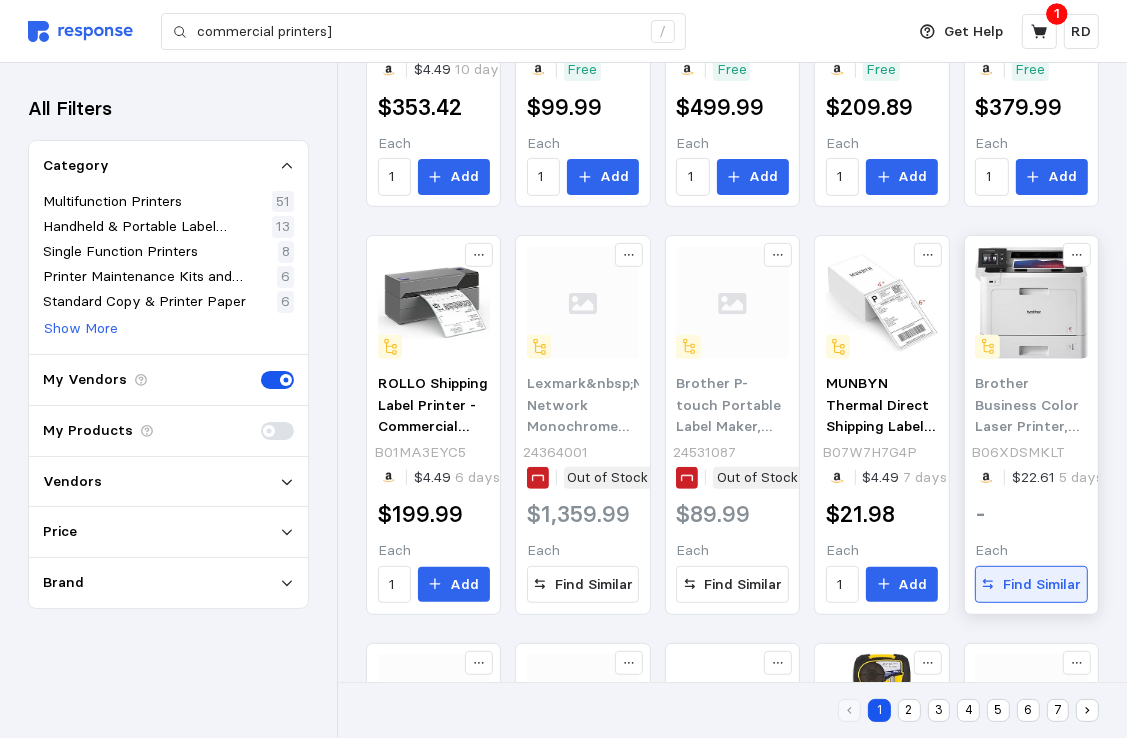 click on "Find Similar" at bounding box center (1042, 585) 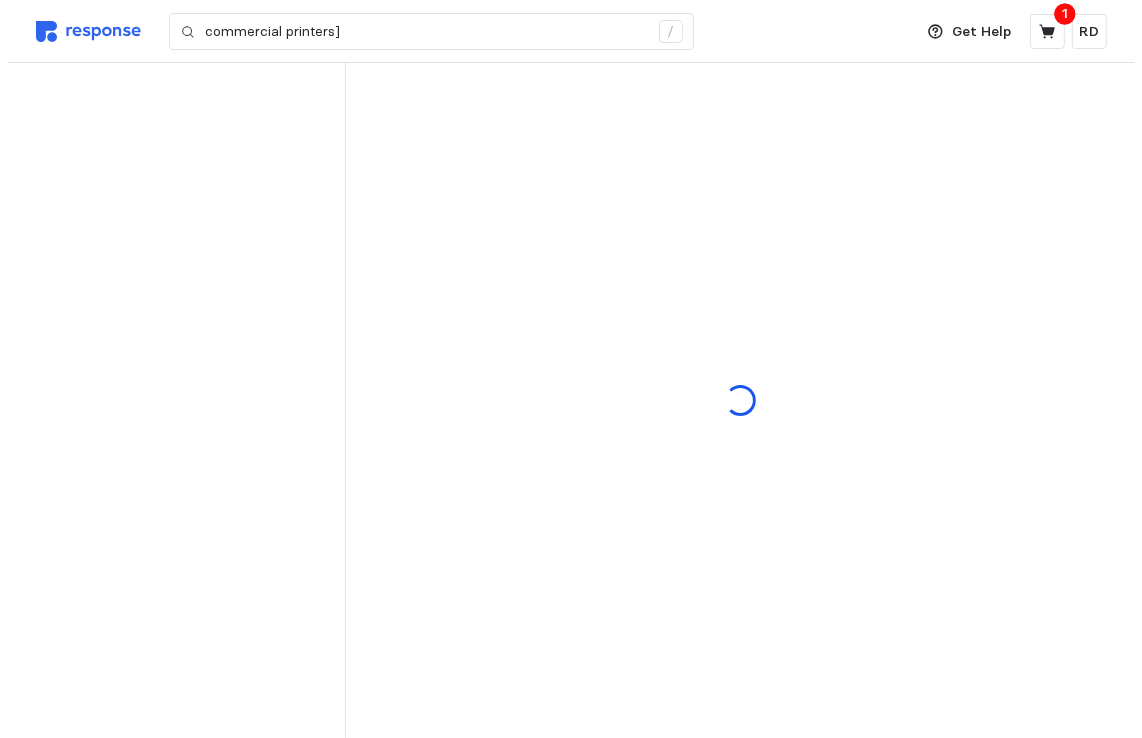 scroll, scrollTop: 0, scrollLeft: 0, axis: both 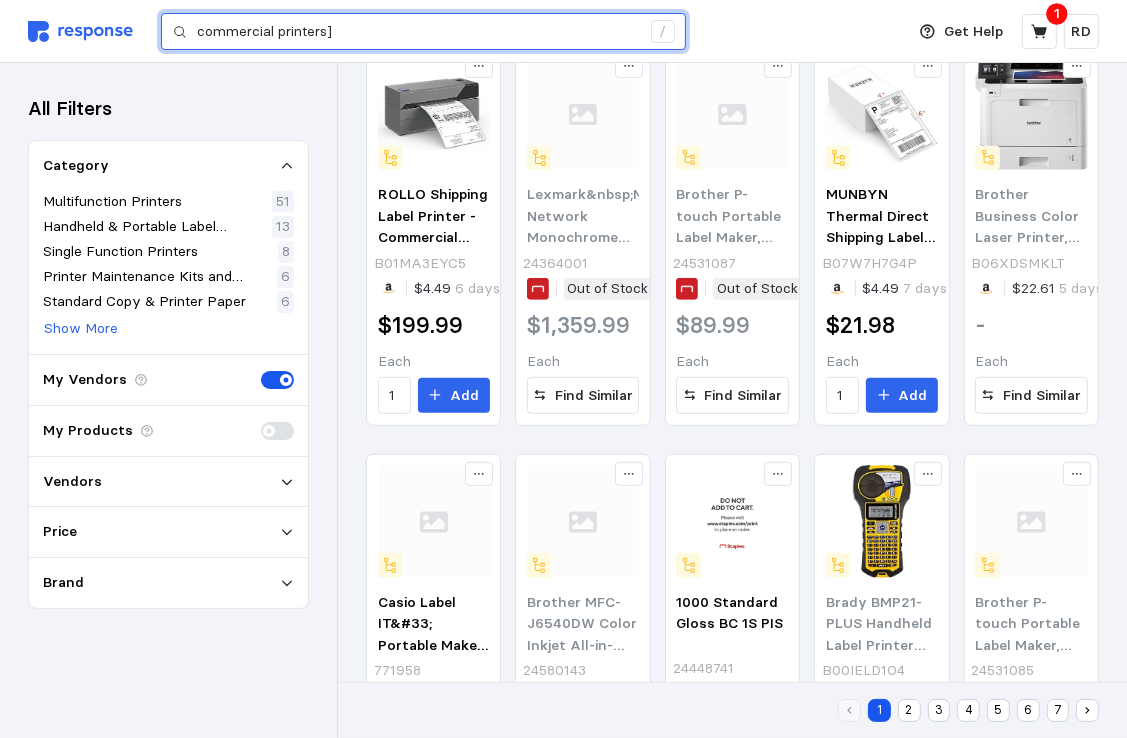 click on "commercial printers]" at bounding box center [418, 32] 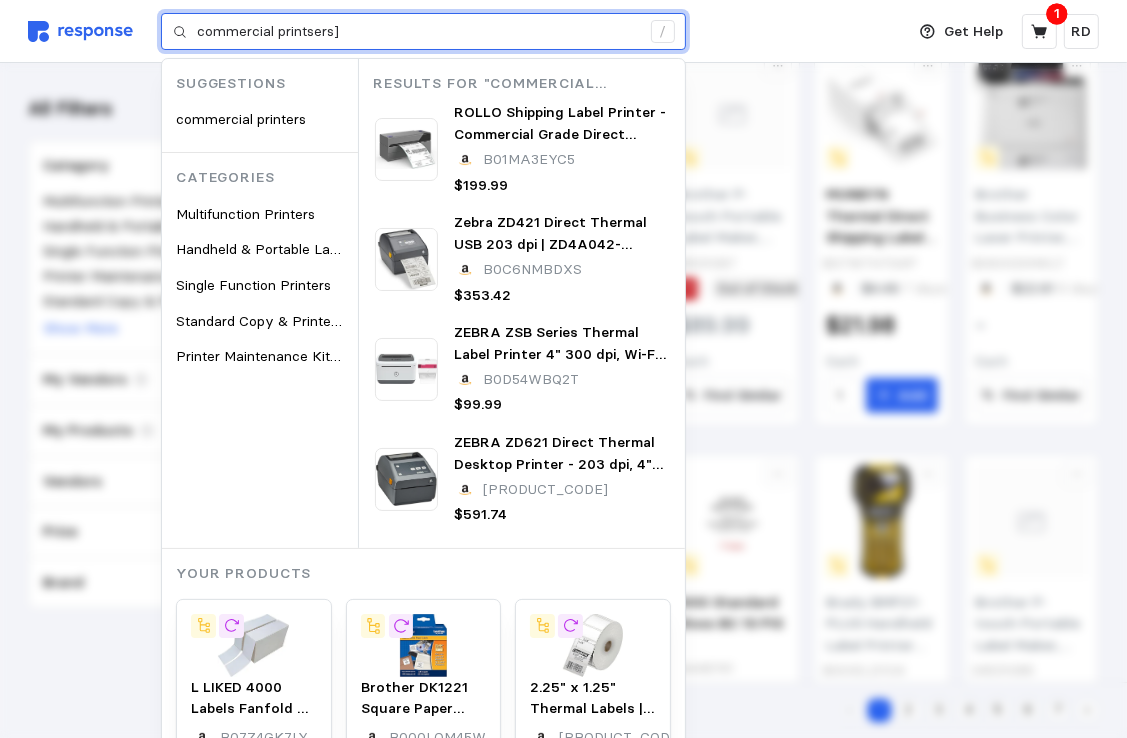 click on "commercial printsers]" at bounding box center (418, 32) 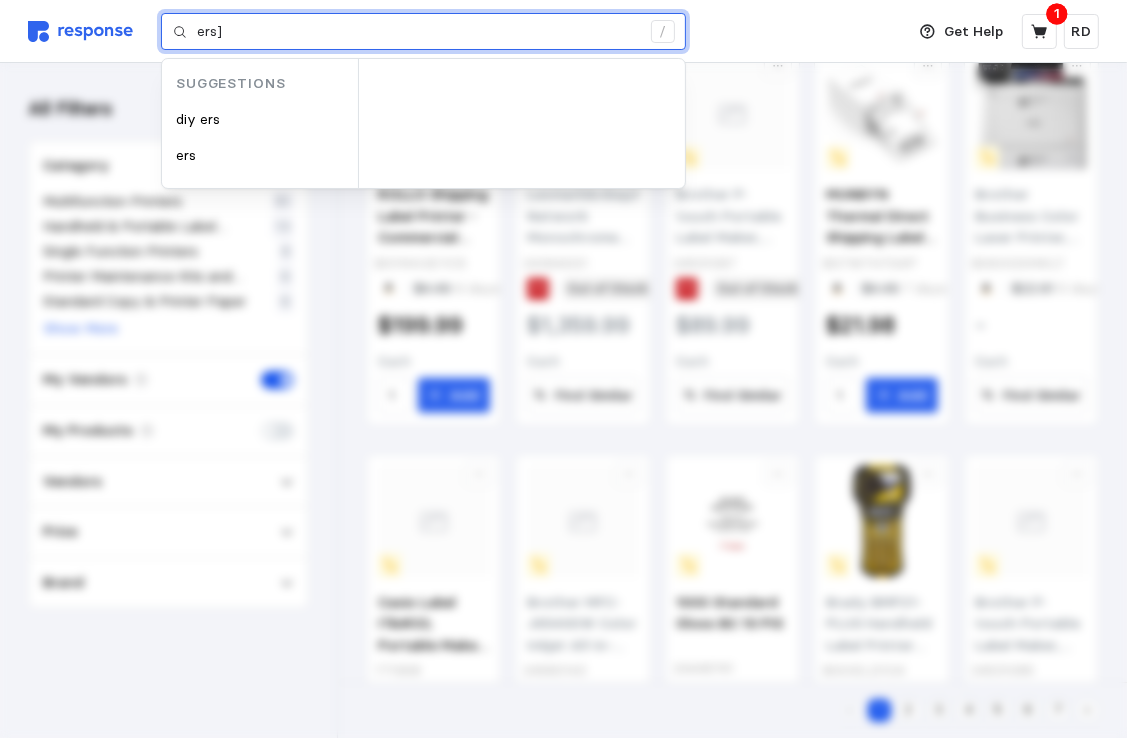 click on "ers]" at bounding box center (418, 32) 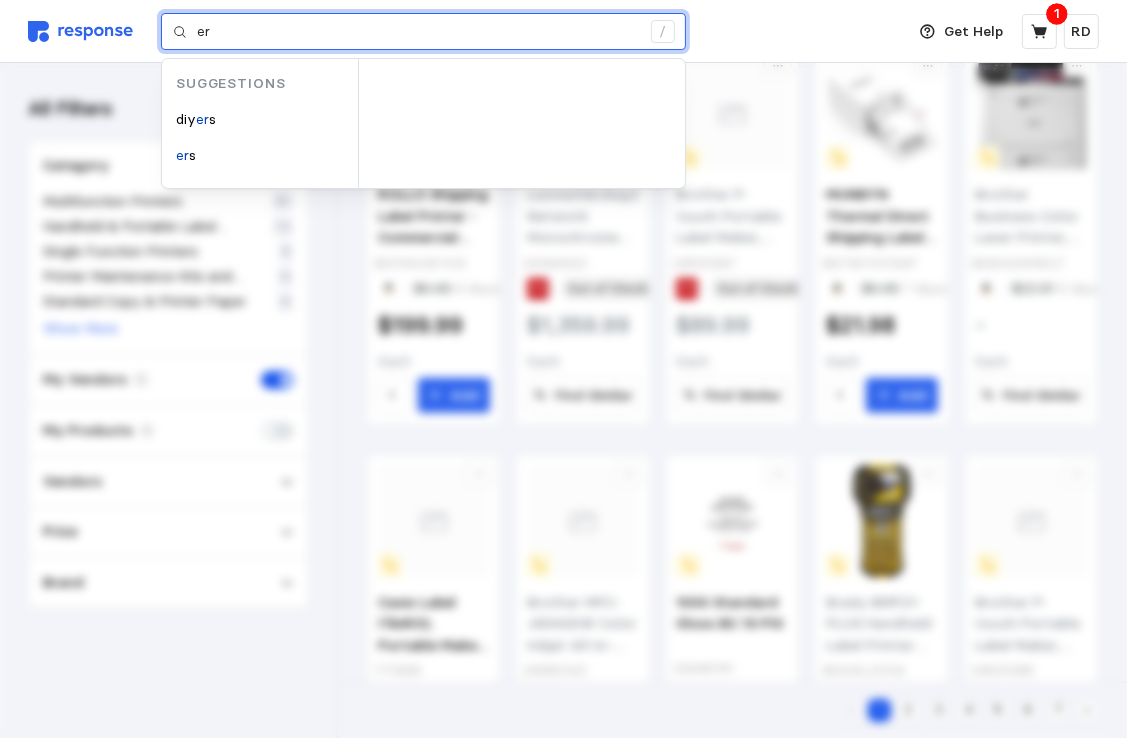 type on "e" 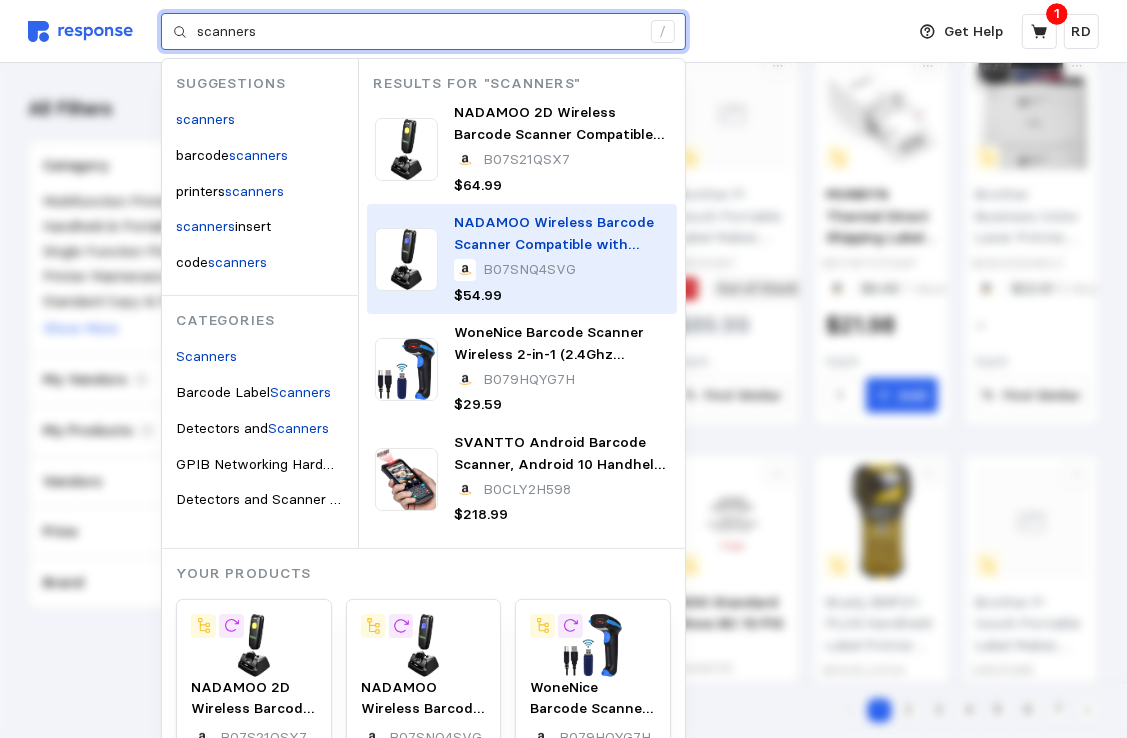 click on "NADAMOO Wireless Barcode Scanner Compatible with Bluetooth, with Charging Dock, Portable USB 1D Bar Code Scanner for Inventory, 2.4G Wireless & Wired Barcode Reader for Tablet iPhone iPad Android iOS" at bounding box center (561, 298) 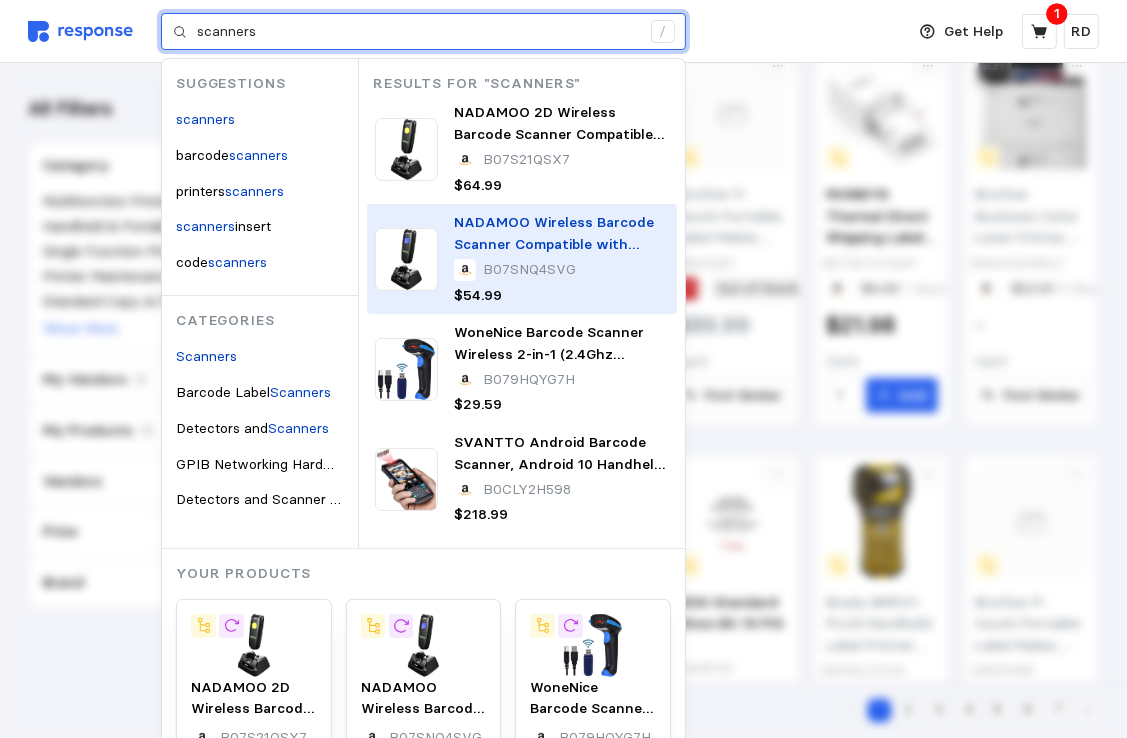 type on "scanners" 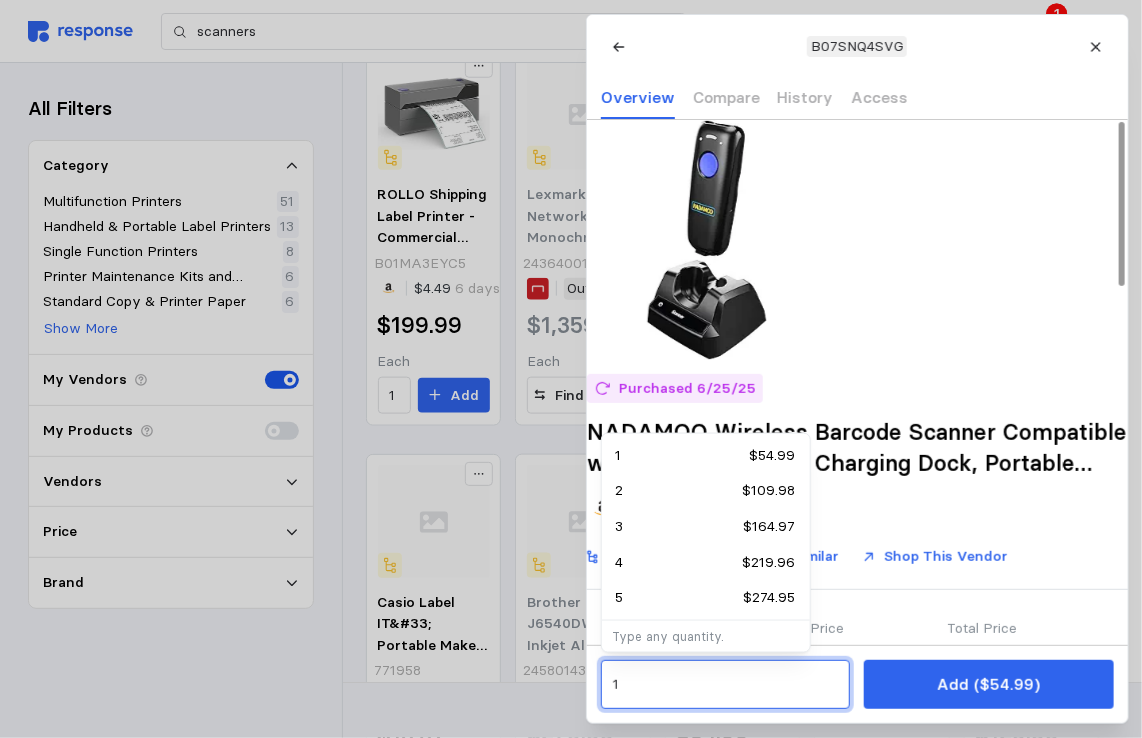 click on "1" at bounding box center [725, 685] 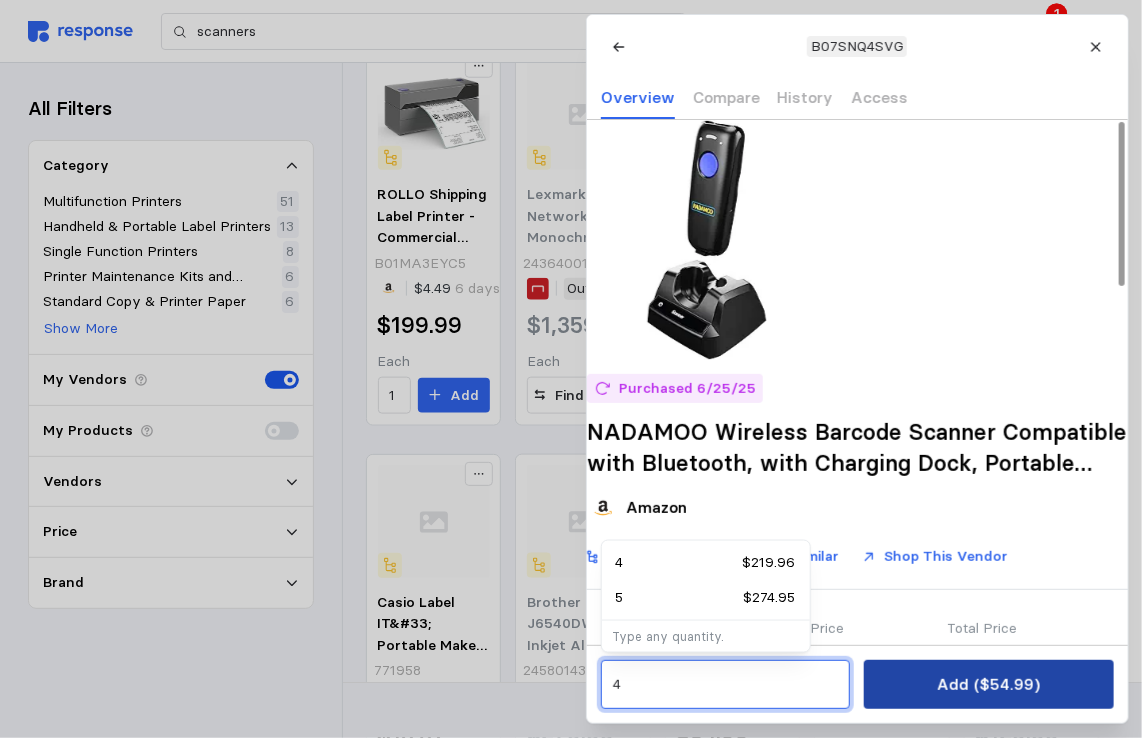 type on "4" 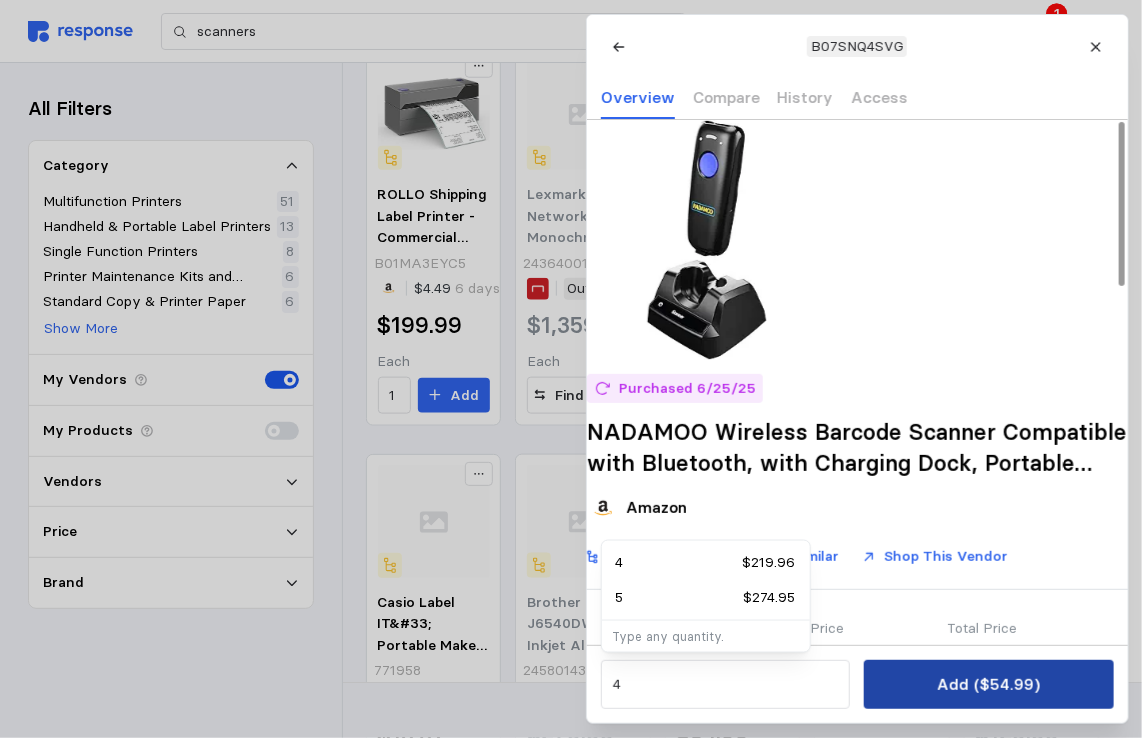 click on "Add ($54.99)" at bounding box center [988, 684] 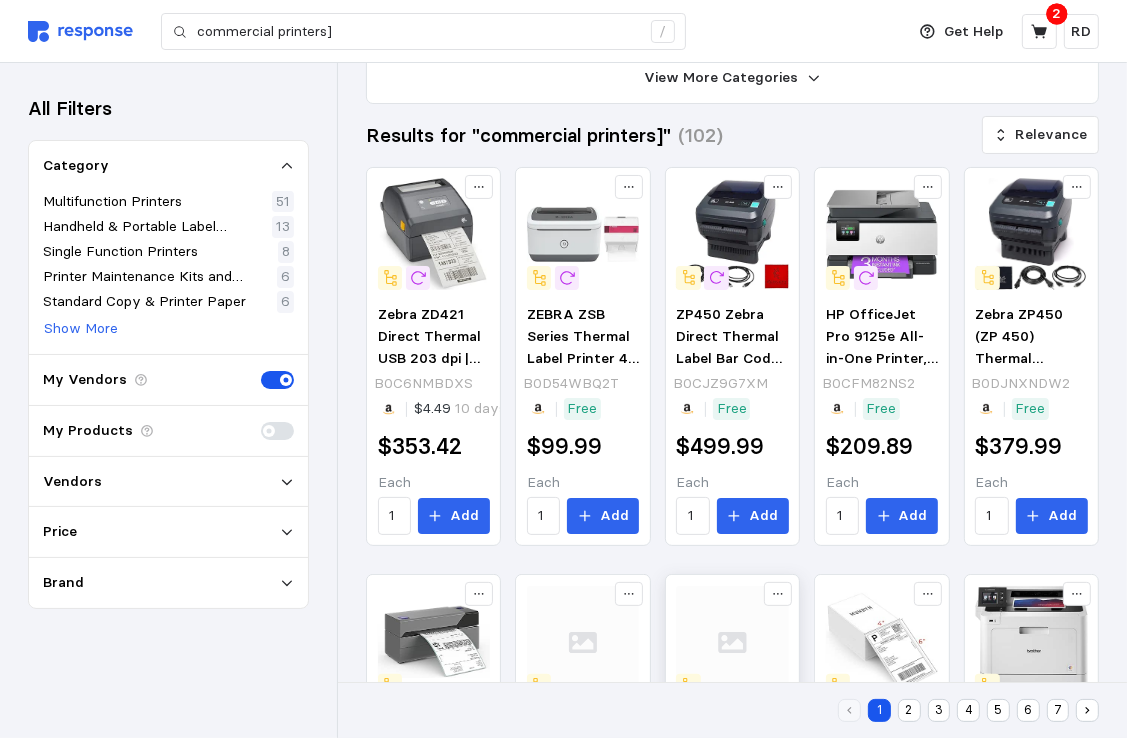 scroll, scrollTop: 0, scrollLeft: 0, axis: both 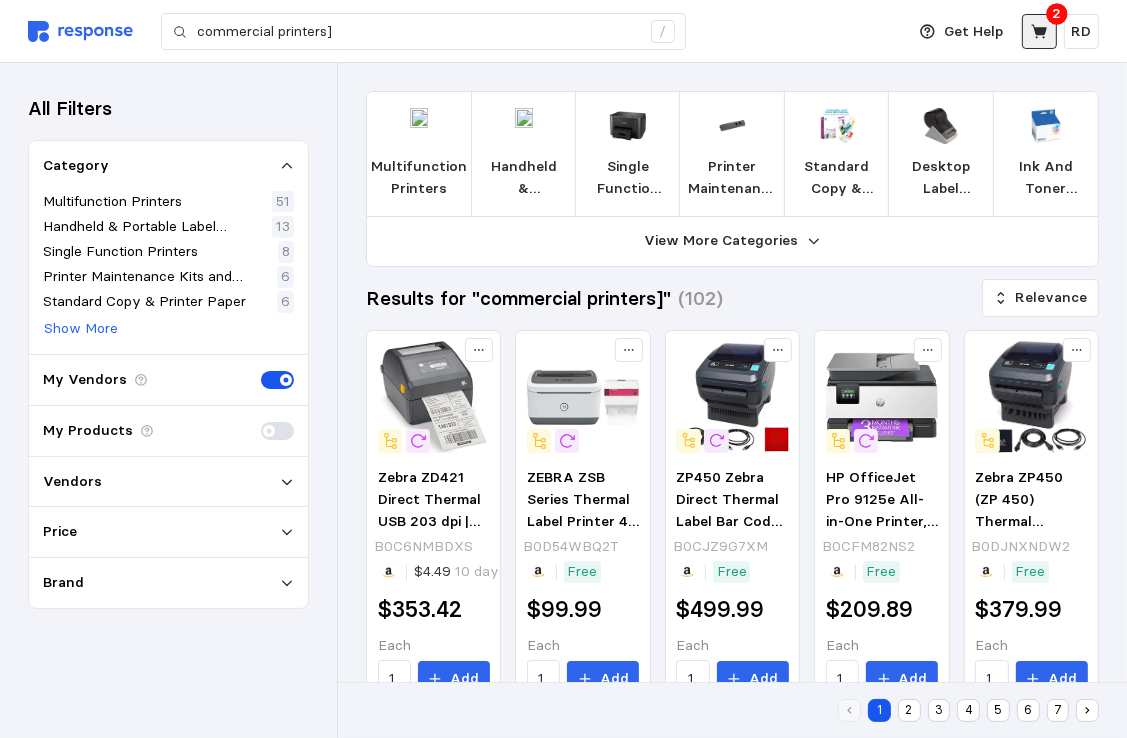click 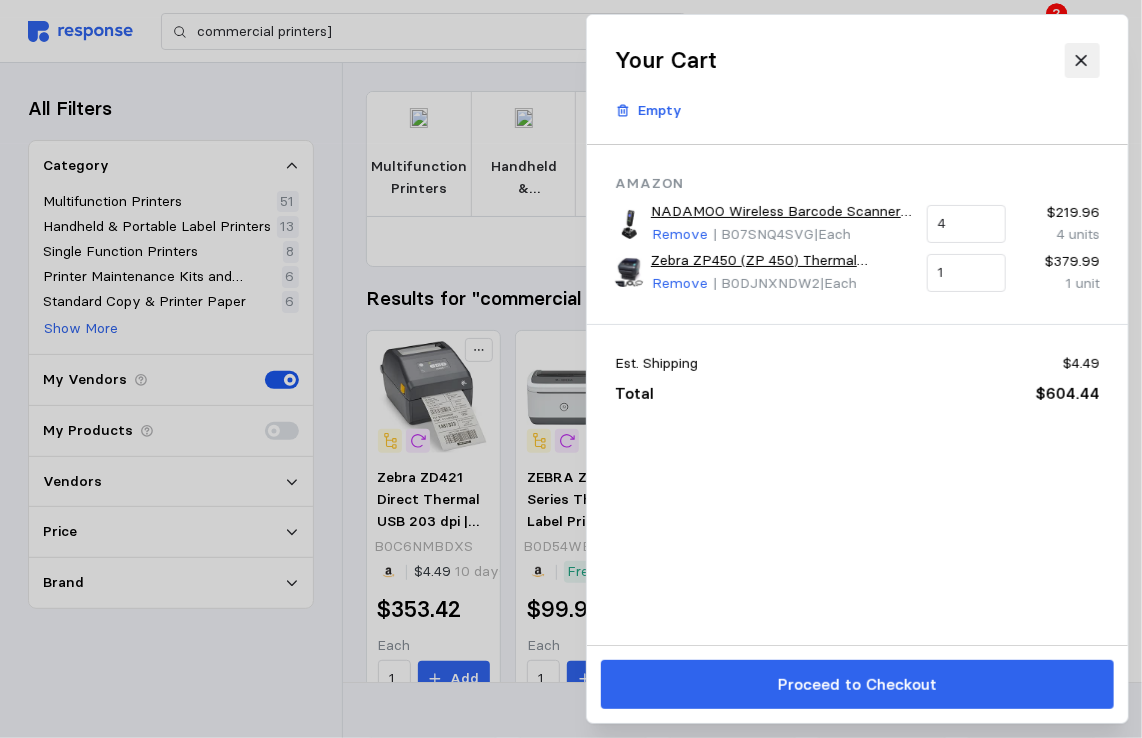 click 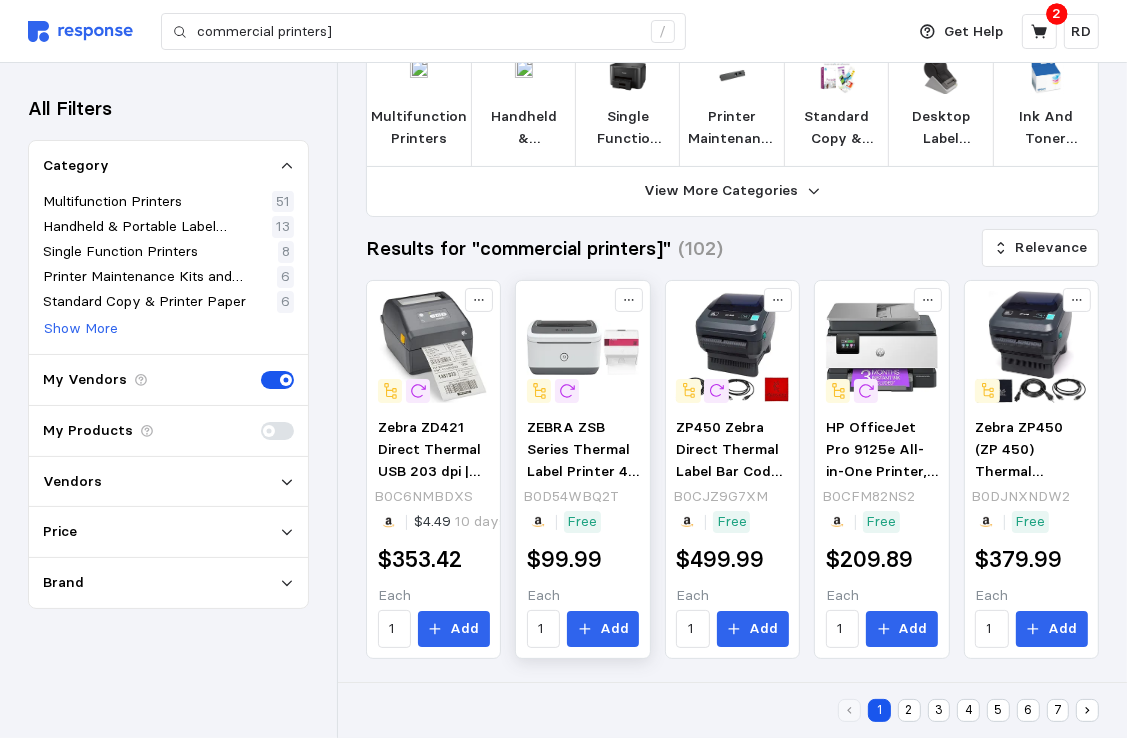 scroll, scrollTop: 0, scrollLeft: 0, axis: both 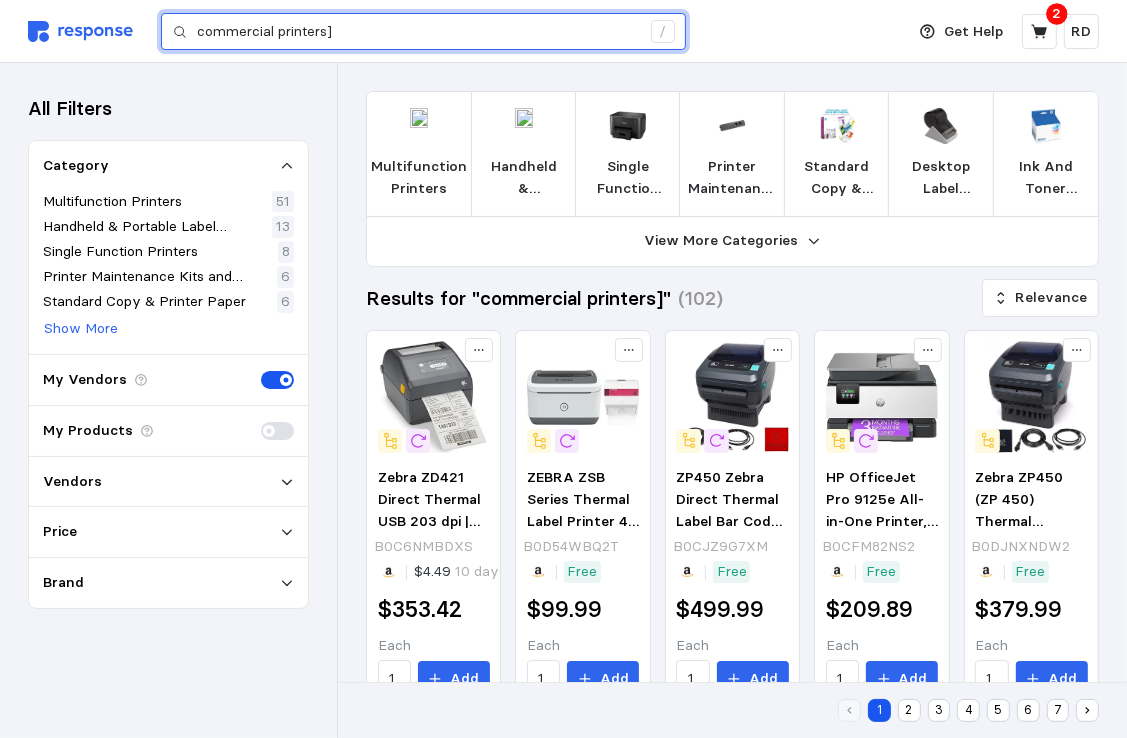 click on "commercial printers]" at bounding box center (418, 32) 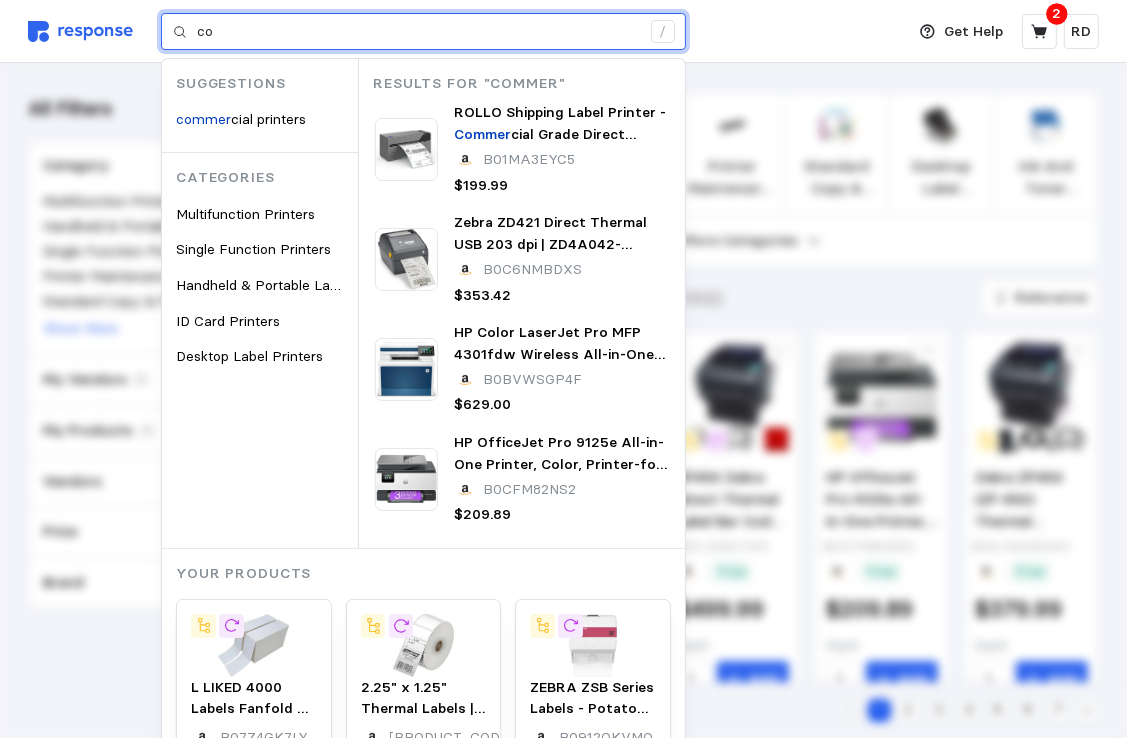 type on "c" 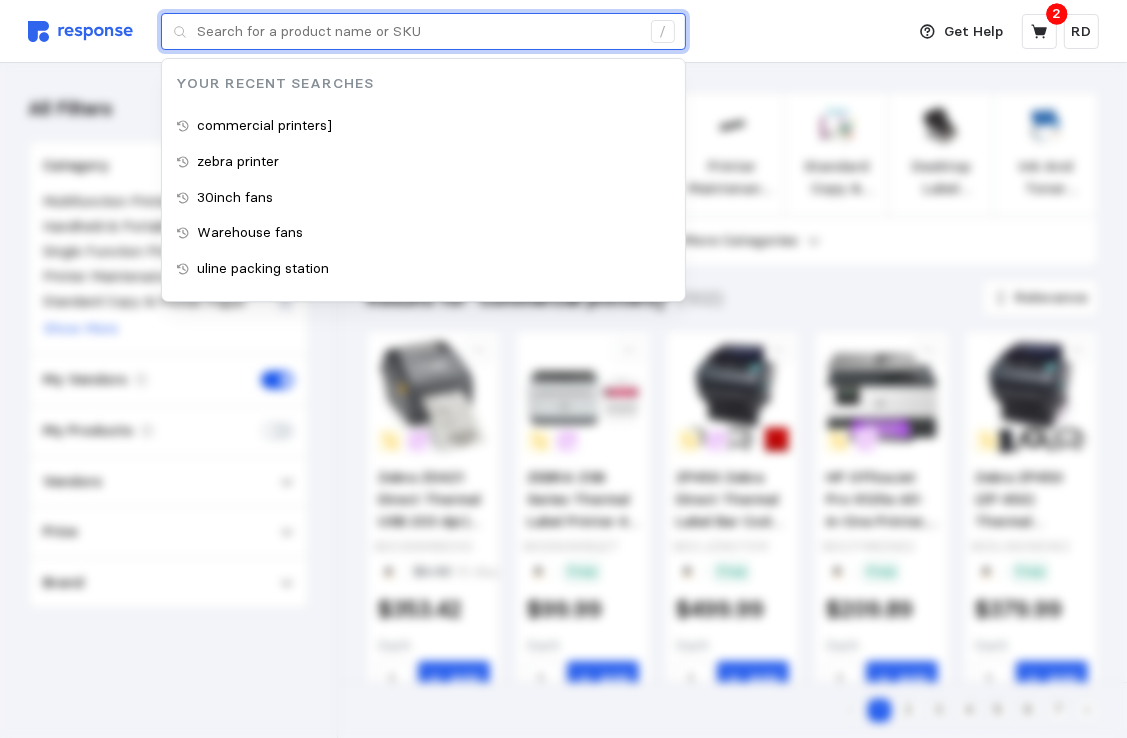 click at bounding box center [418, 32] 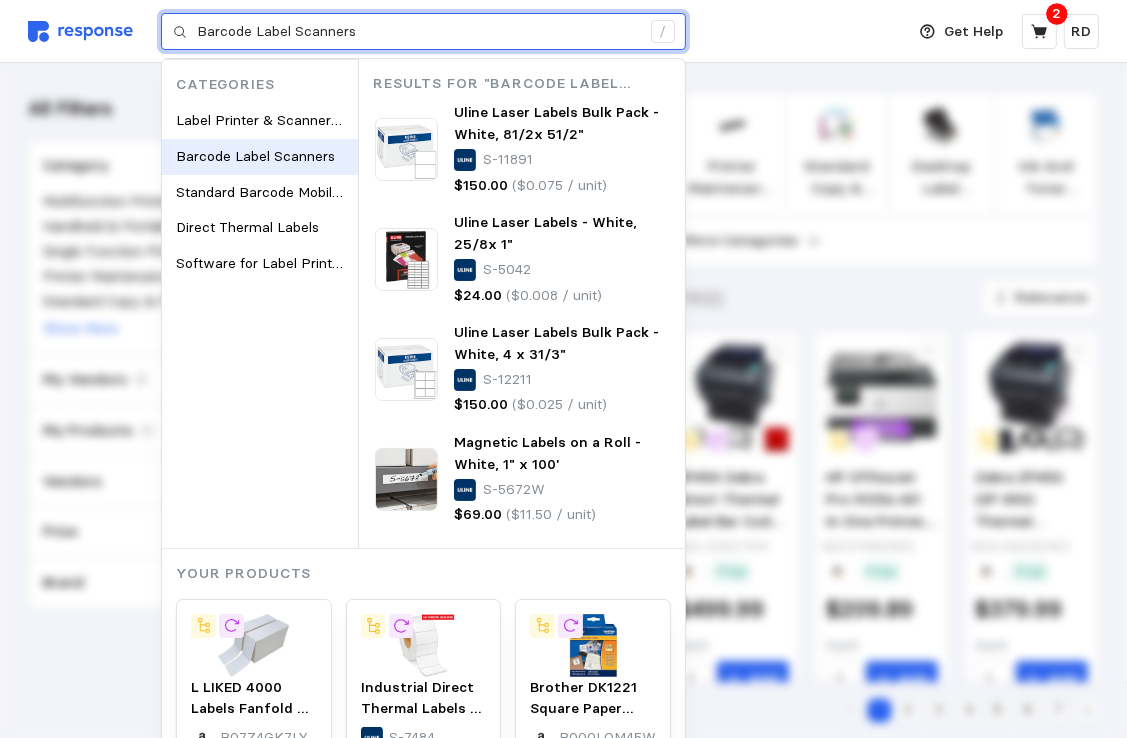 click on "Barcode Label Scanners" at bounding box center [255, 157] 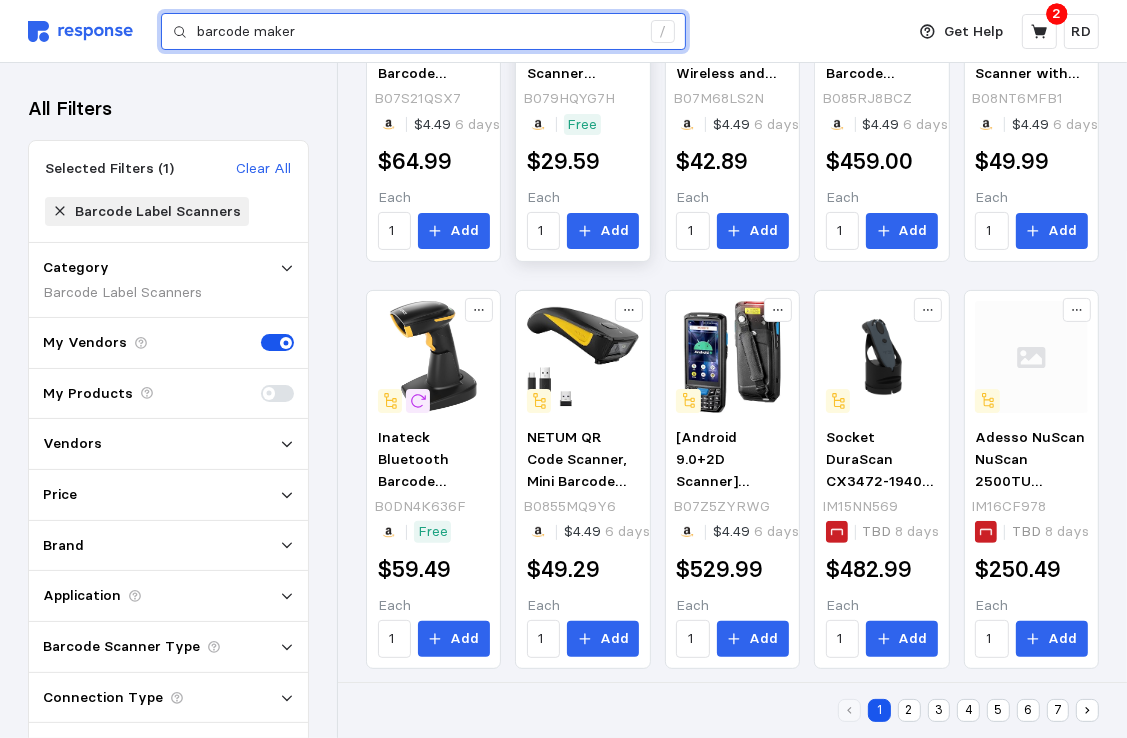 scroll, scrollTop: 0, scrollLeft: 0, axis: both 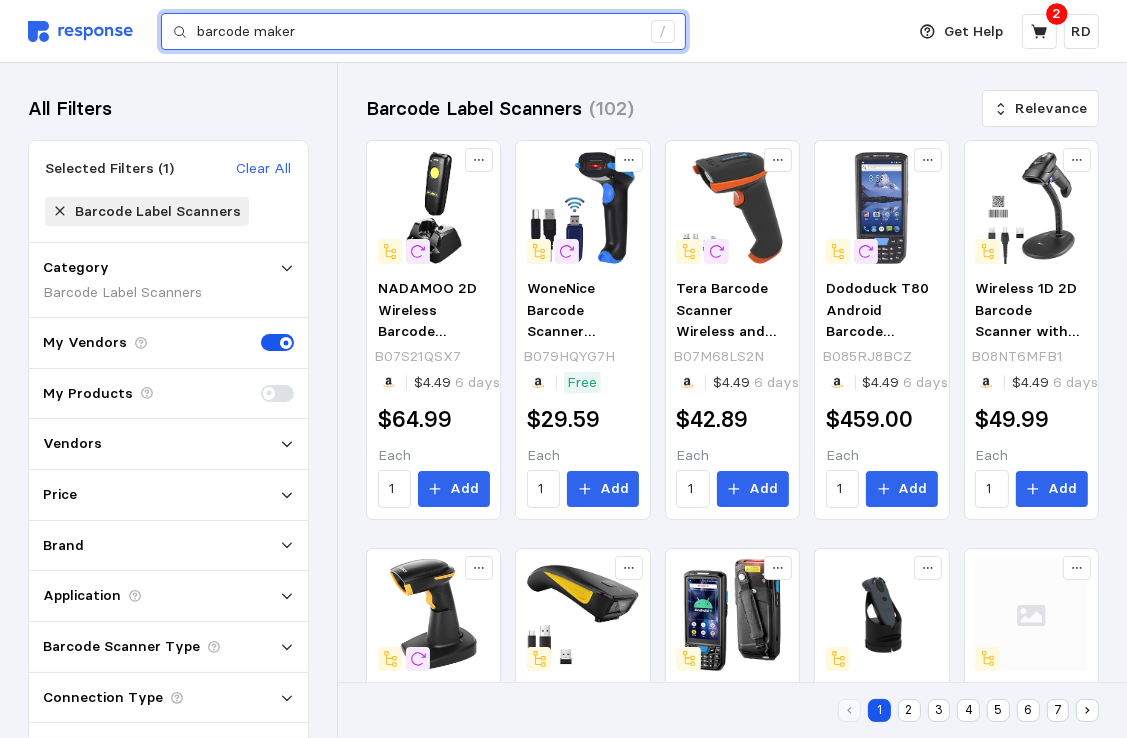 click on "barcode maker" at bounding box center (418, 32) 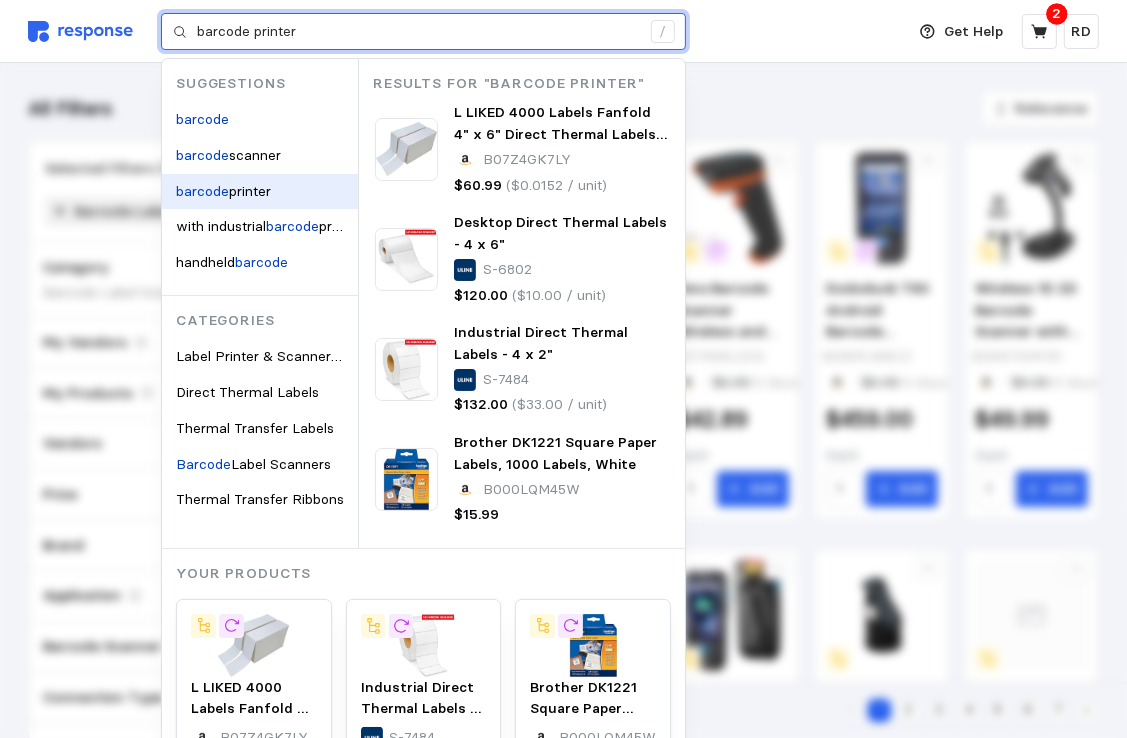 click on "printer" at bounding box center [250, 191] 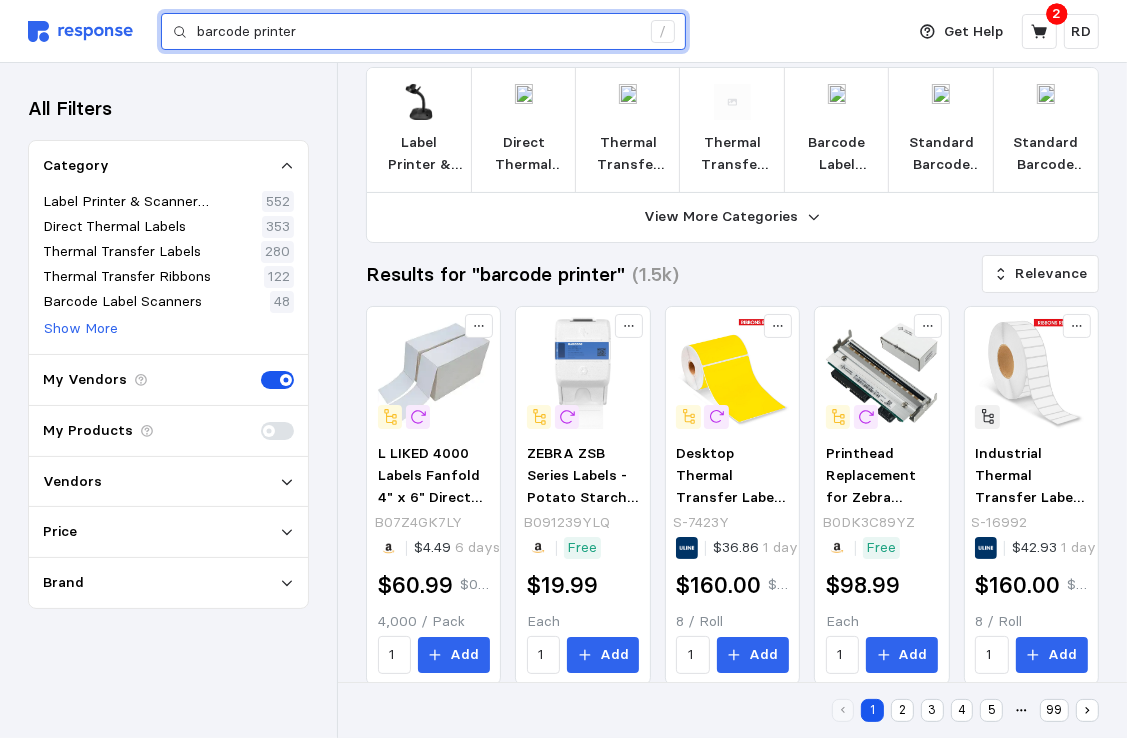 scroll, scrollTop: 0, scrollLeft: 0, axis: both 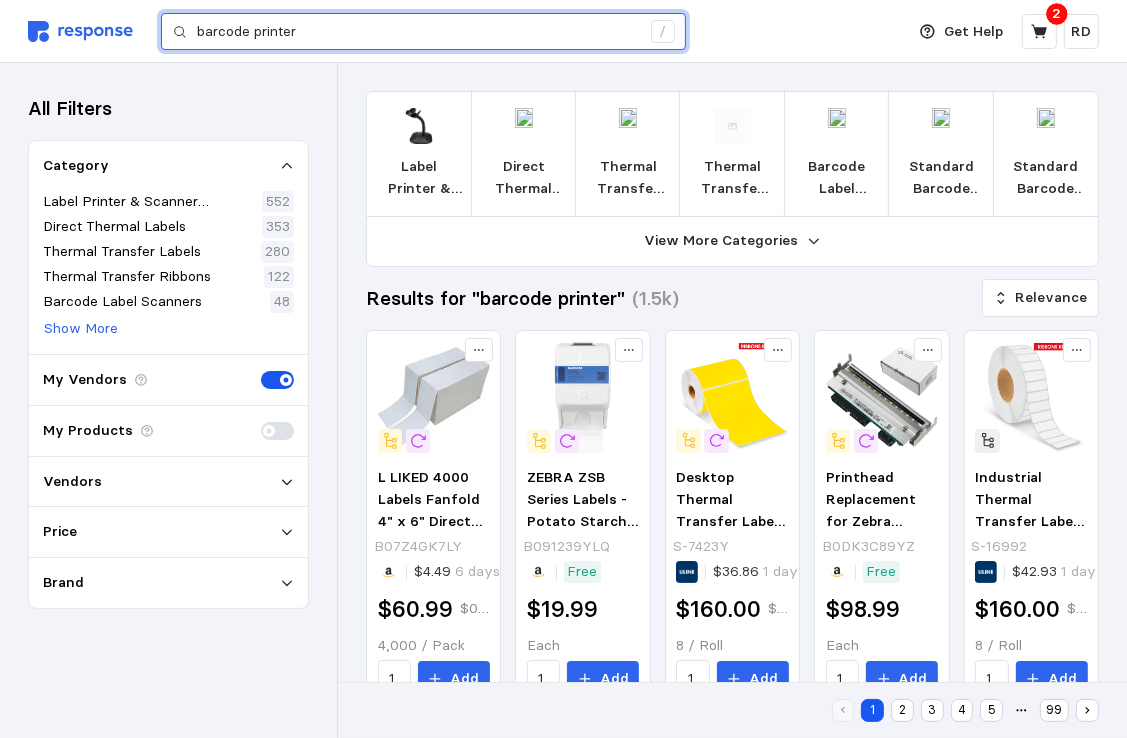 click on "barcode printer" at bounding box center (418, 32) 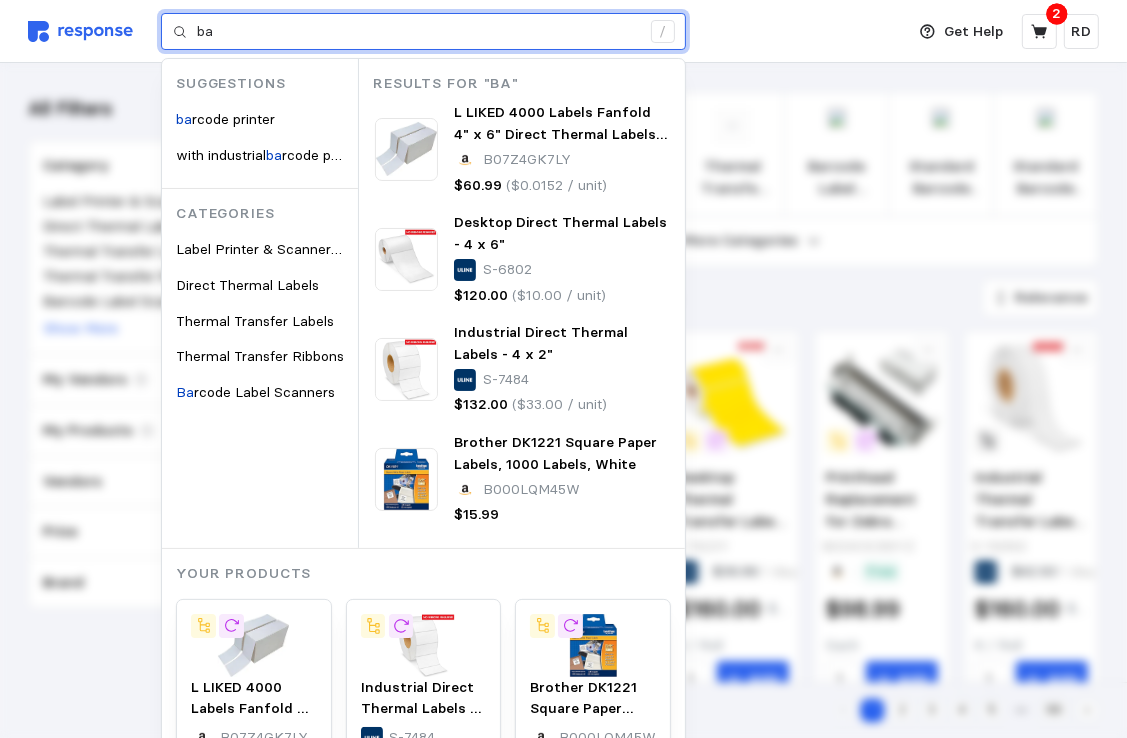 type on "b" 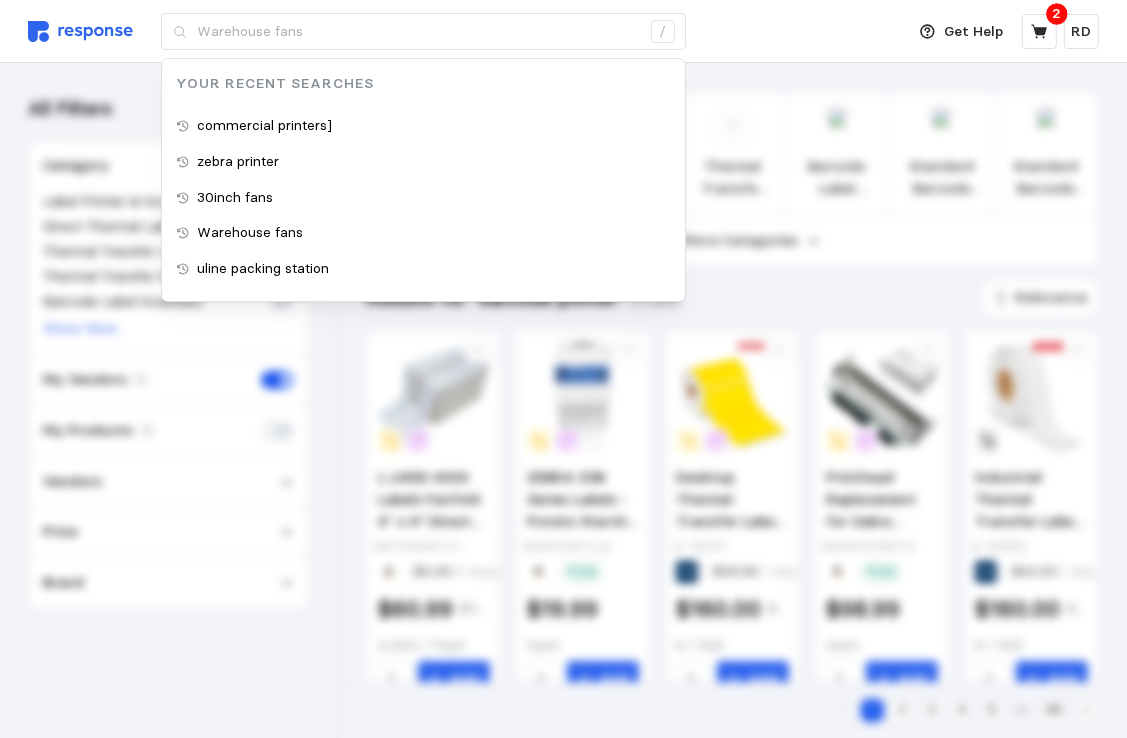 type on "uline packing station" 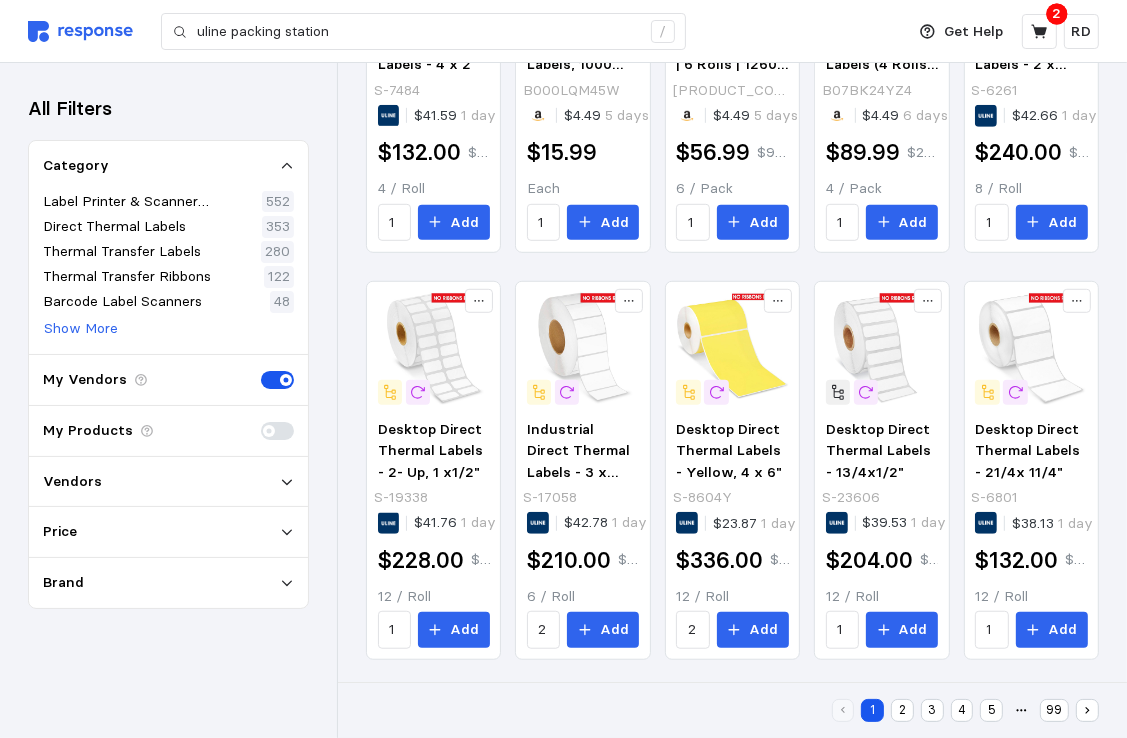 scroll, scrollTop: 868, scrollLeft: 0, axis: vertical 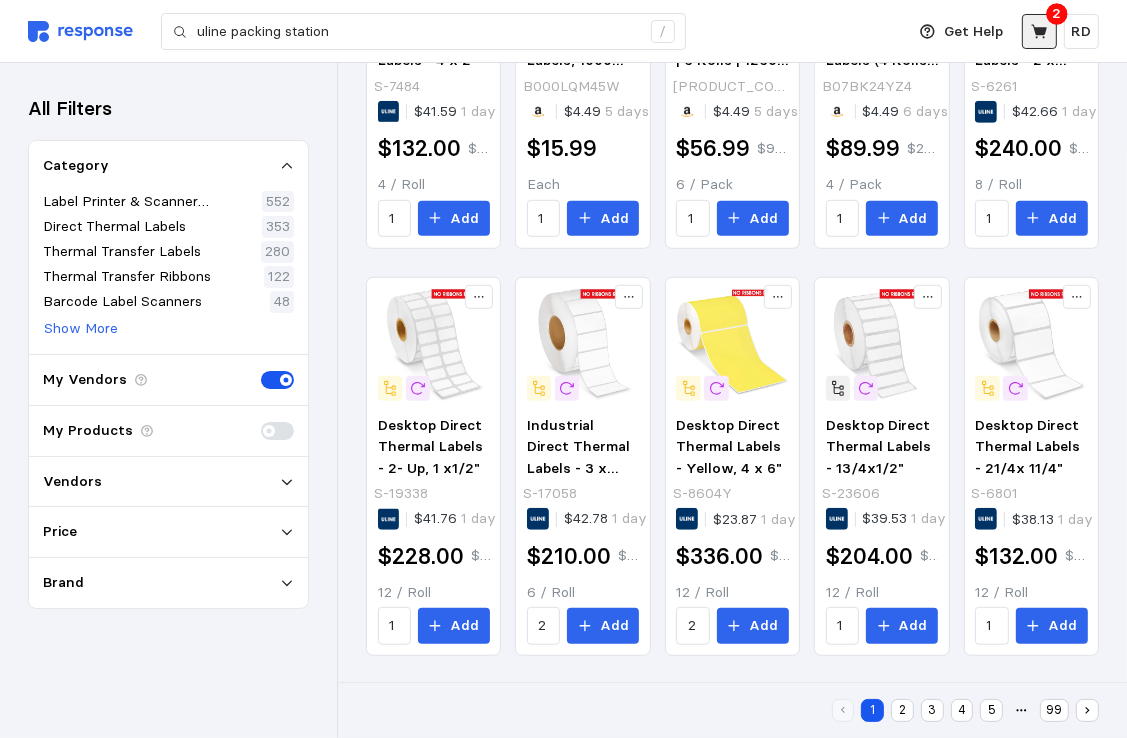 click 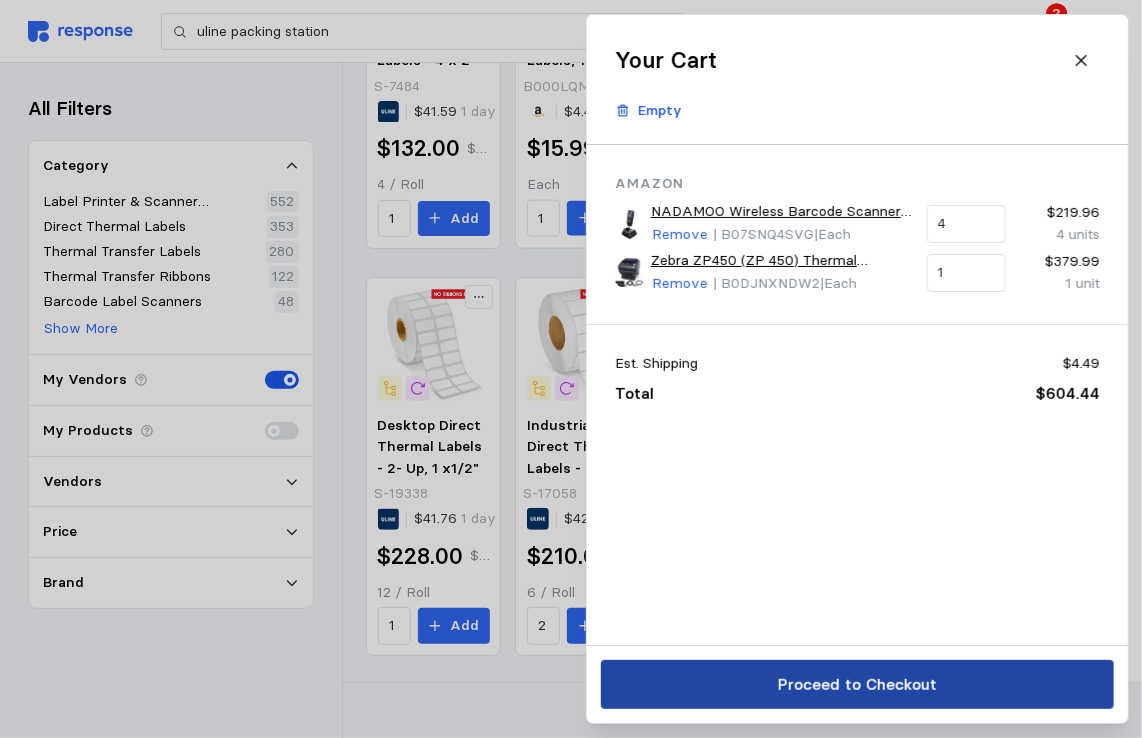 click on "Proceed to Checkout" at bounding box center [856, 684] 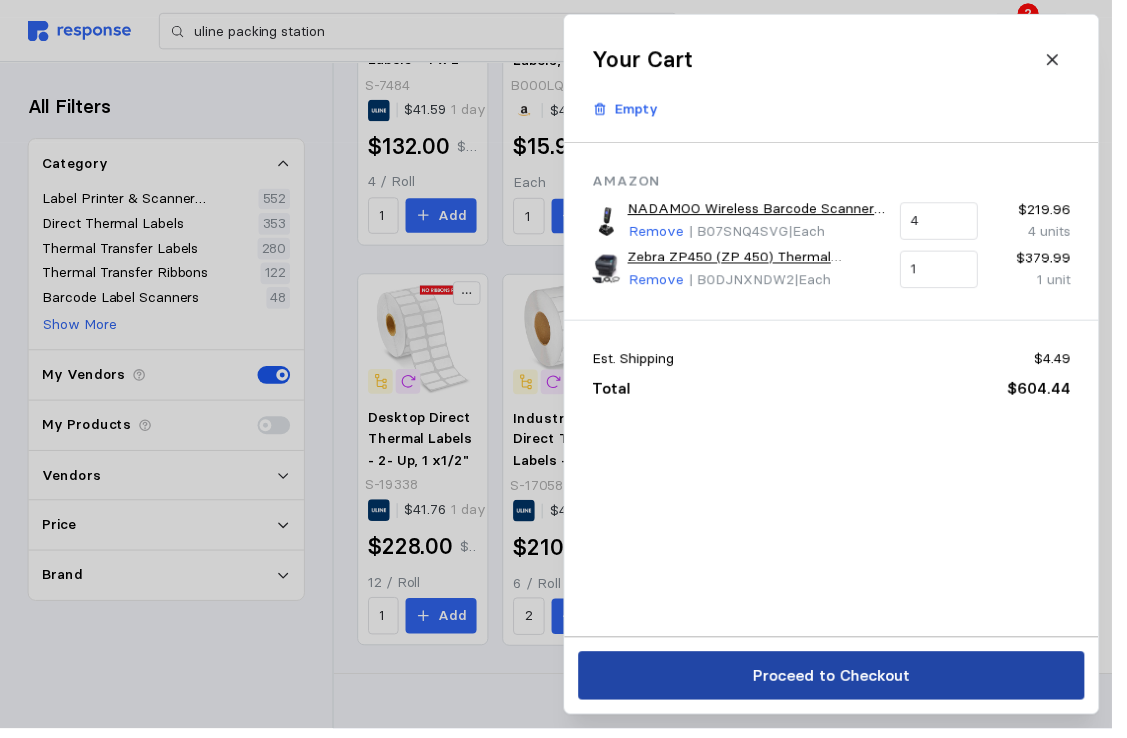 scroll, scrollTop: 0, scrollLeft: 0, axis: both 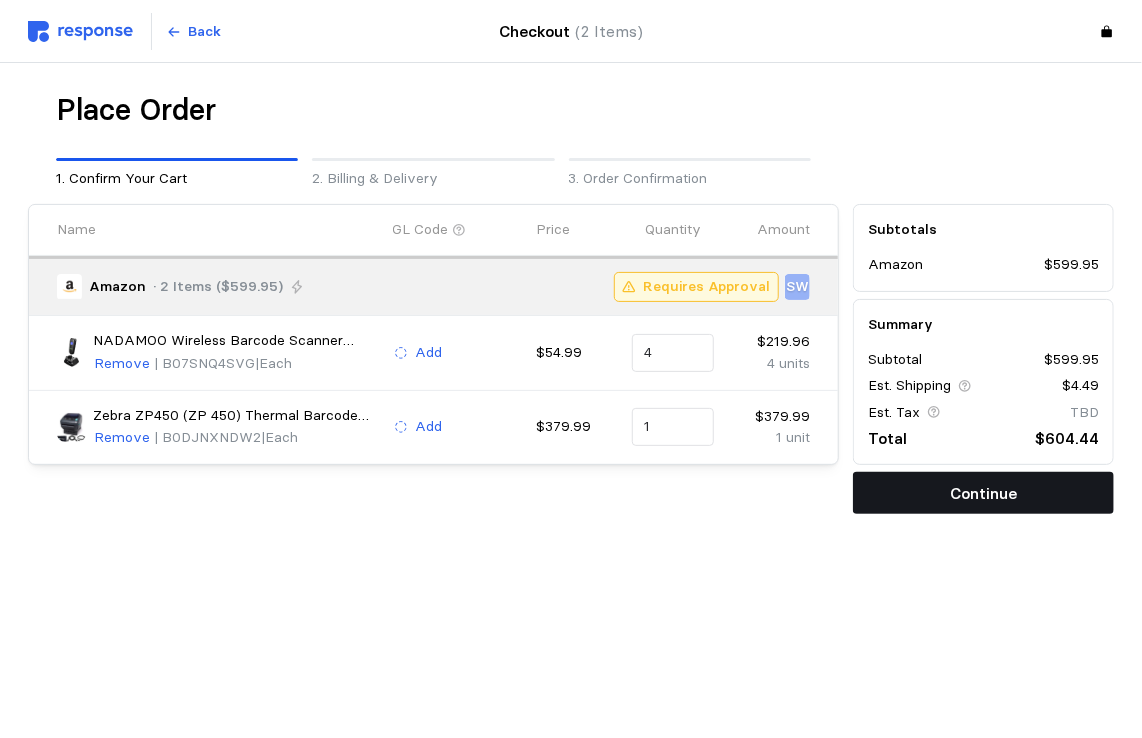 click on "Continue" at bounding box center [983, 493] 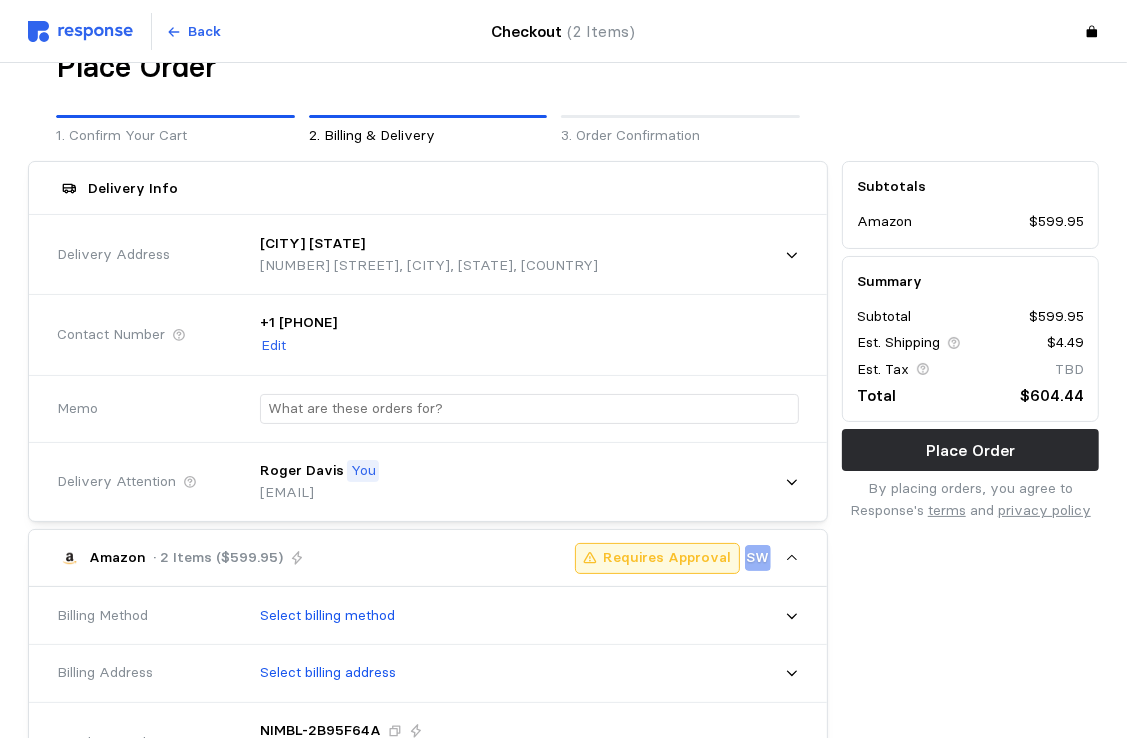 scroll, scrollTop: 44, scrollLeft: 0, axis: vertical 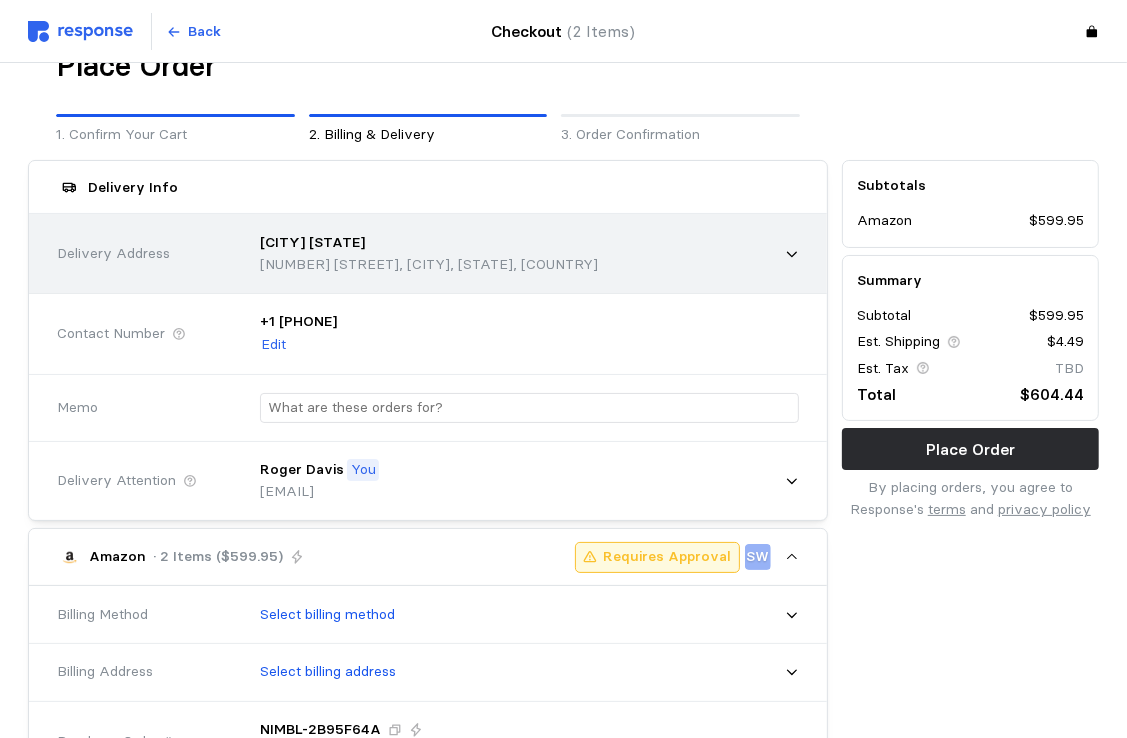 click 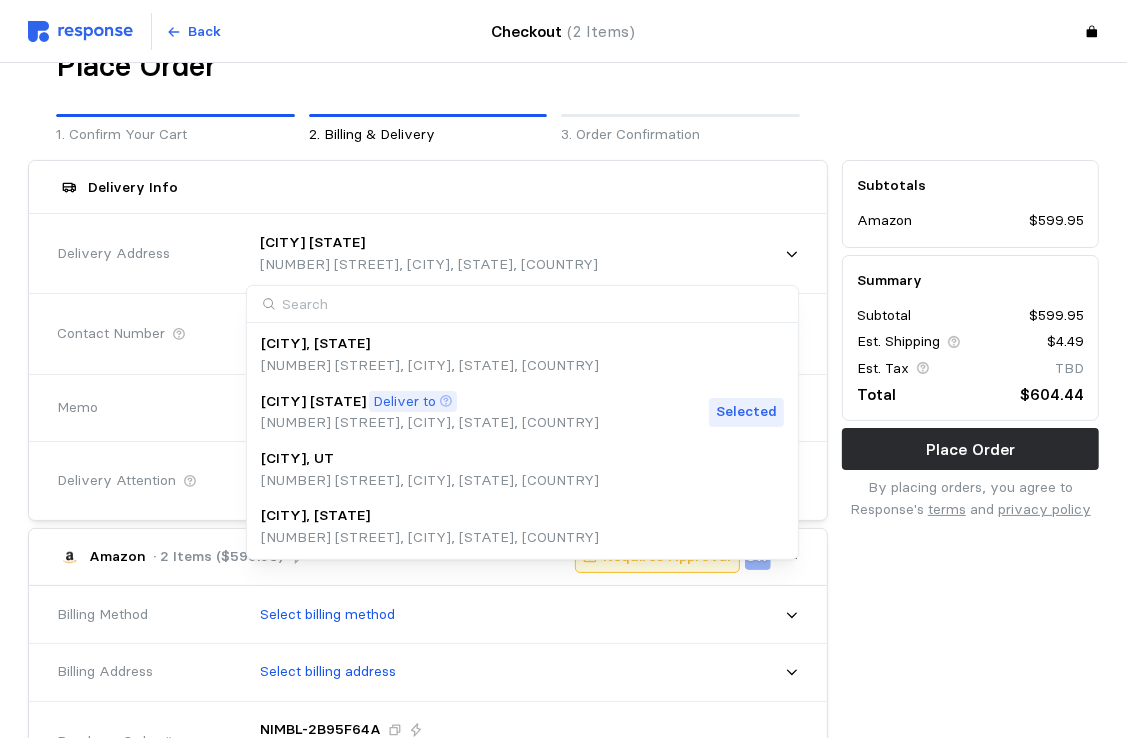 click on "[NUMBER] [STREET], [CITY], [STATE], [COUNTRY]" at bounding box center (430, 366) 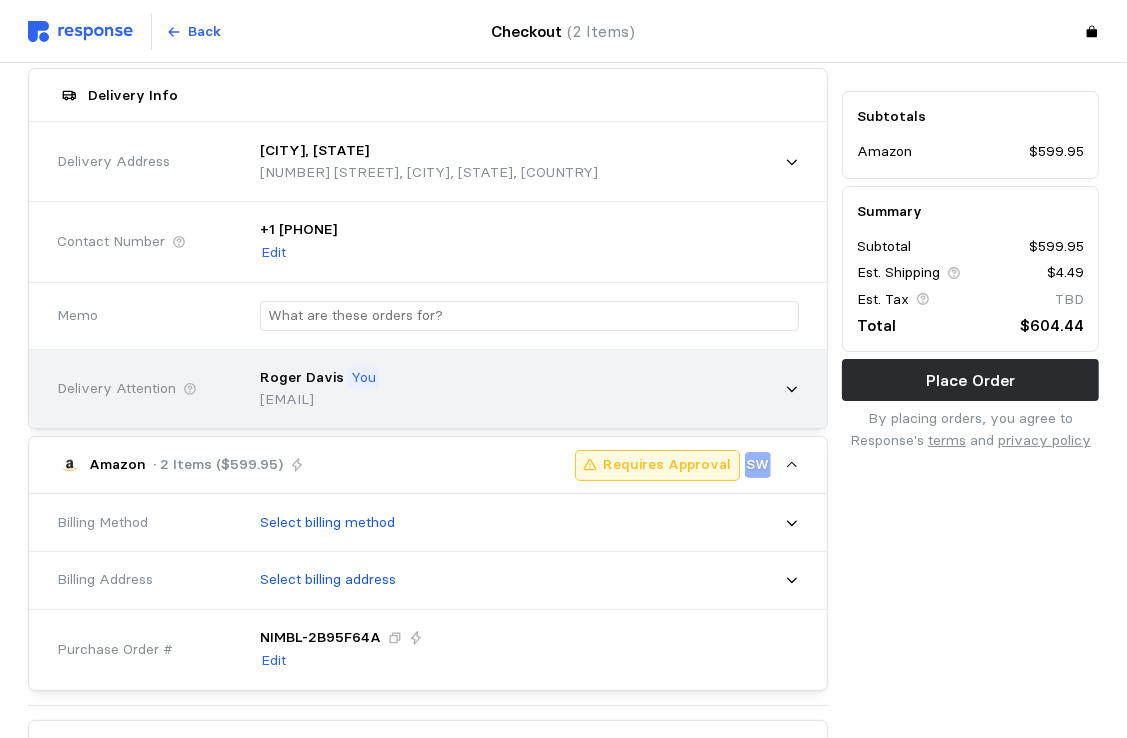 scroll, scrollTop: 144, scrollLeft: 0, axis: vertical 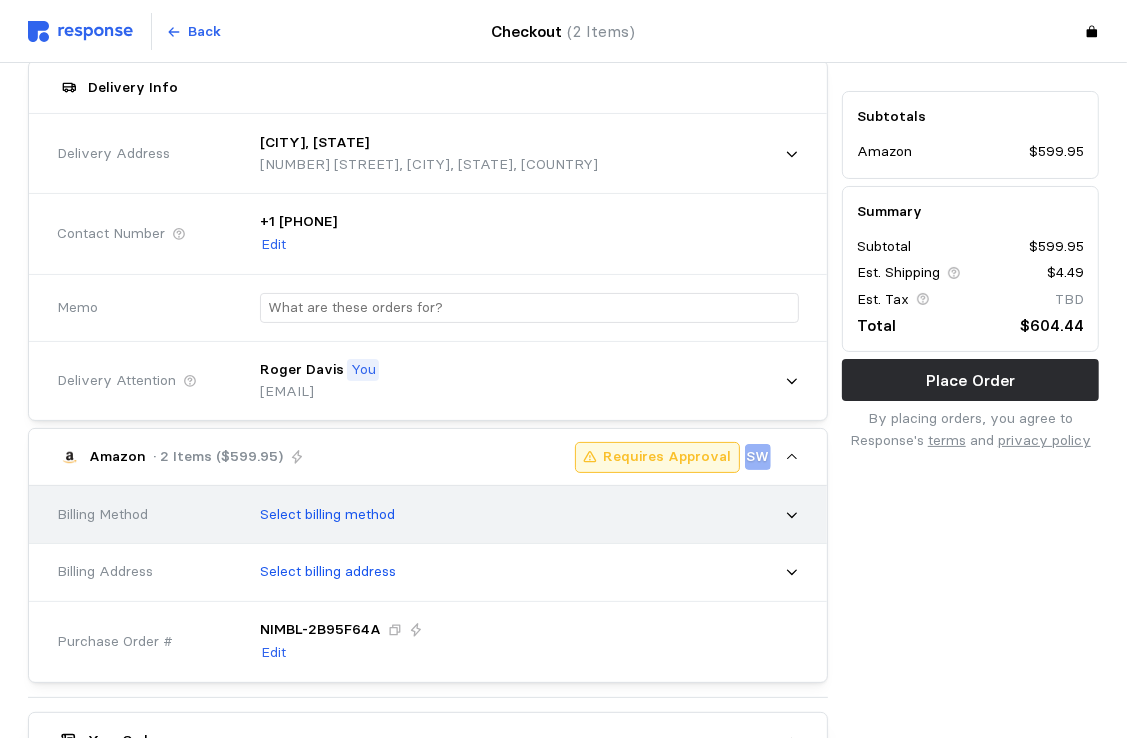 click on "Select billing method" at bounding box center (522, 515) 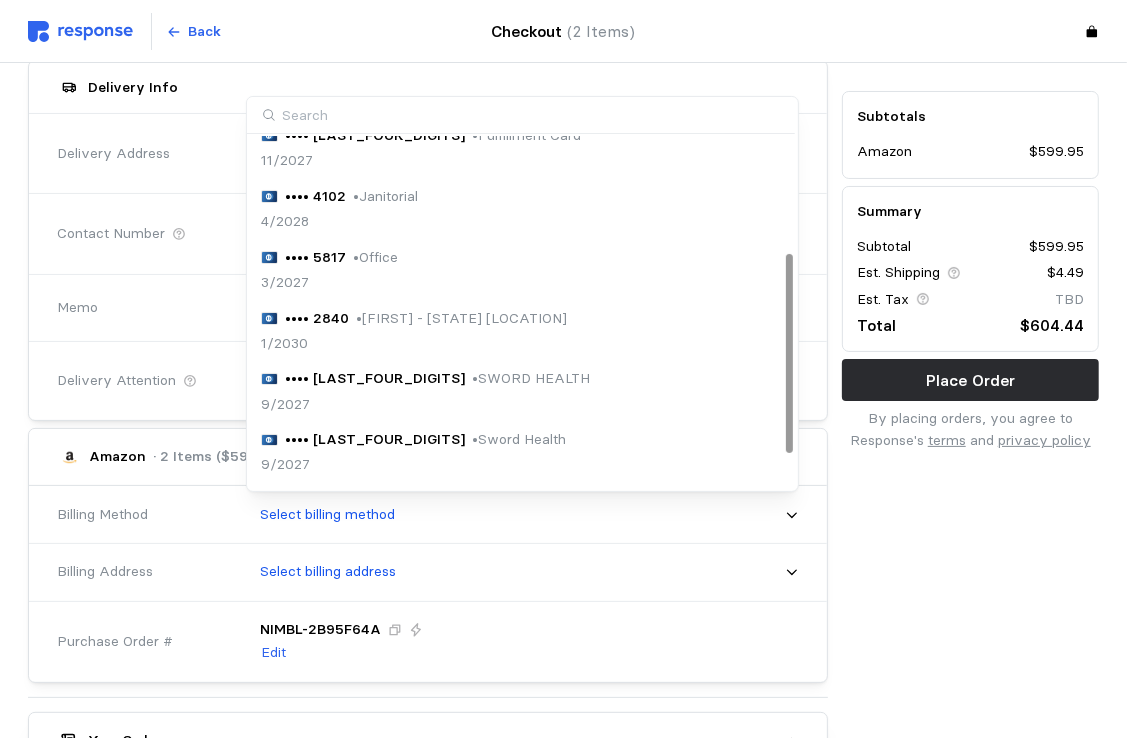 scroll, scrollTop: 203, scrollLeft: 0, axis: vertical 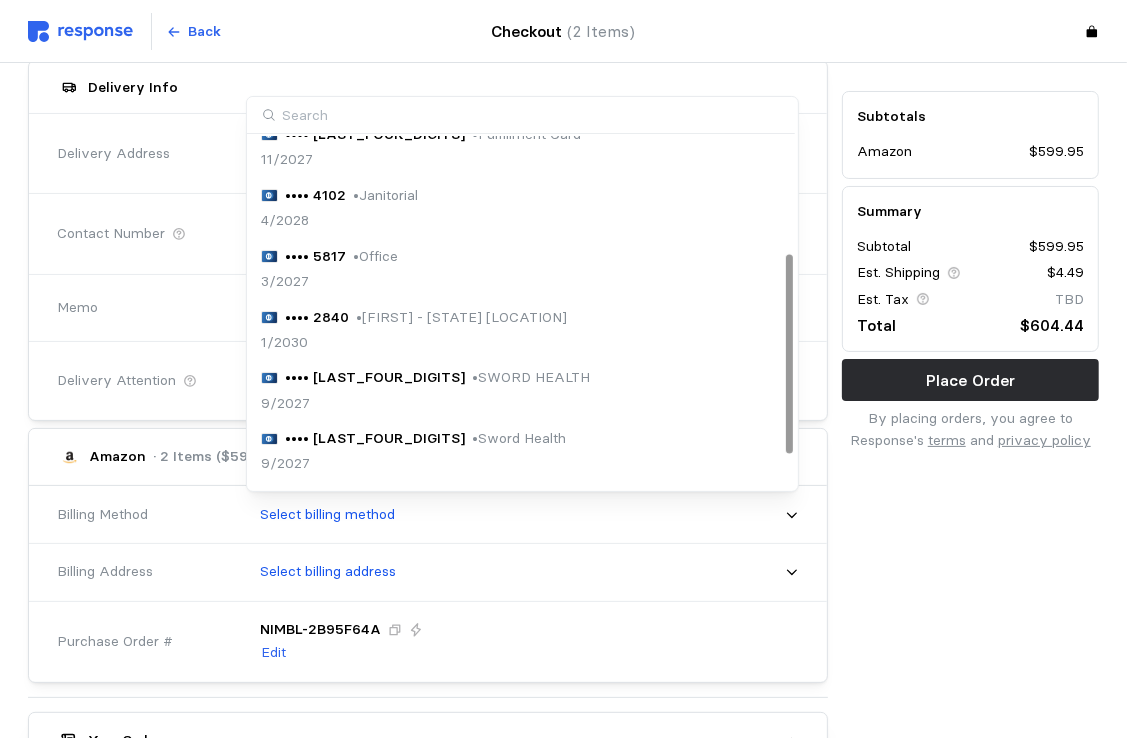 click on "[NAME] - [CITY] Location" at bounding box center (461, 318) 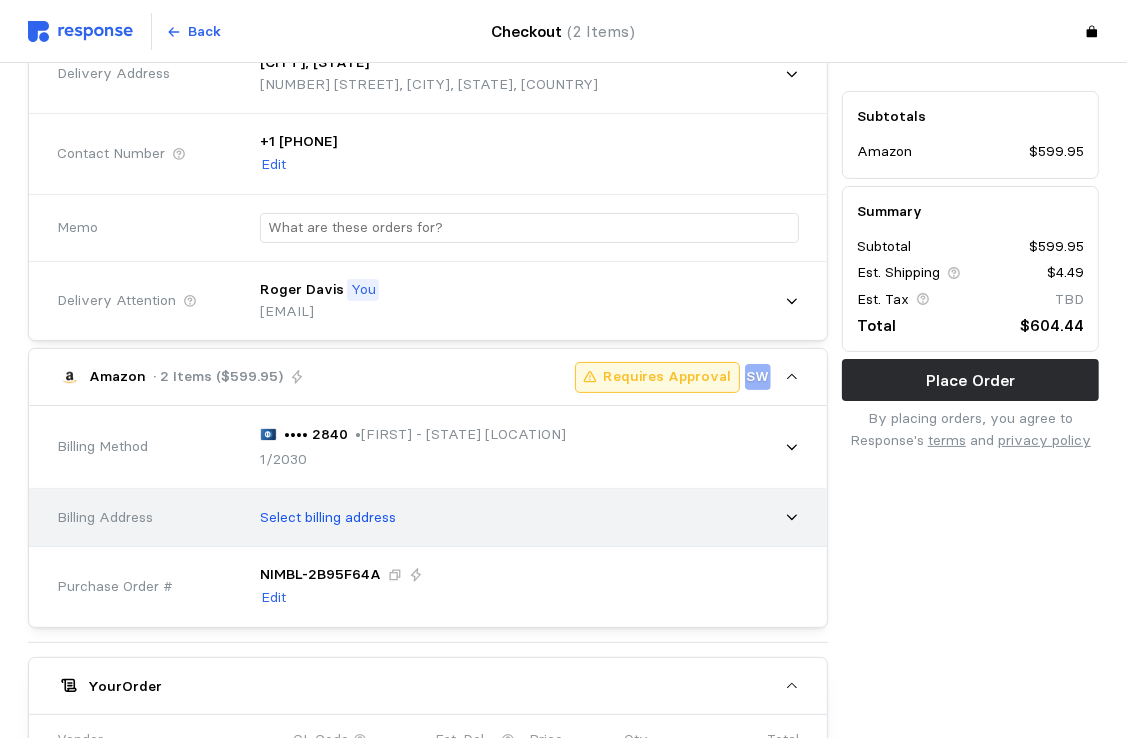 scroll, scrollTop: 224, scrollLeft: 0, axis: vertical 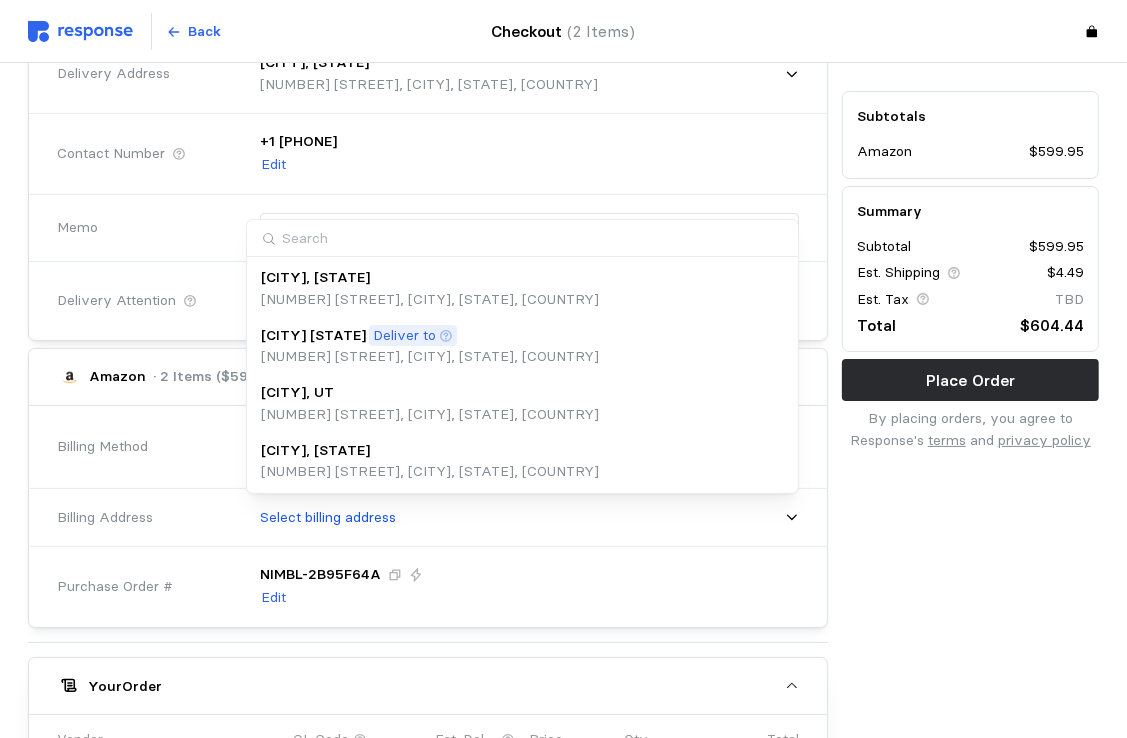 click on "[NUMBER] [STREET], [CITY], [STATE], [COUNTRY]" at bounding box center (430, 472) 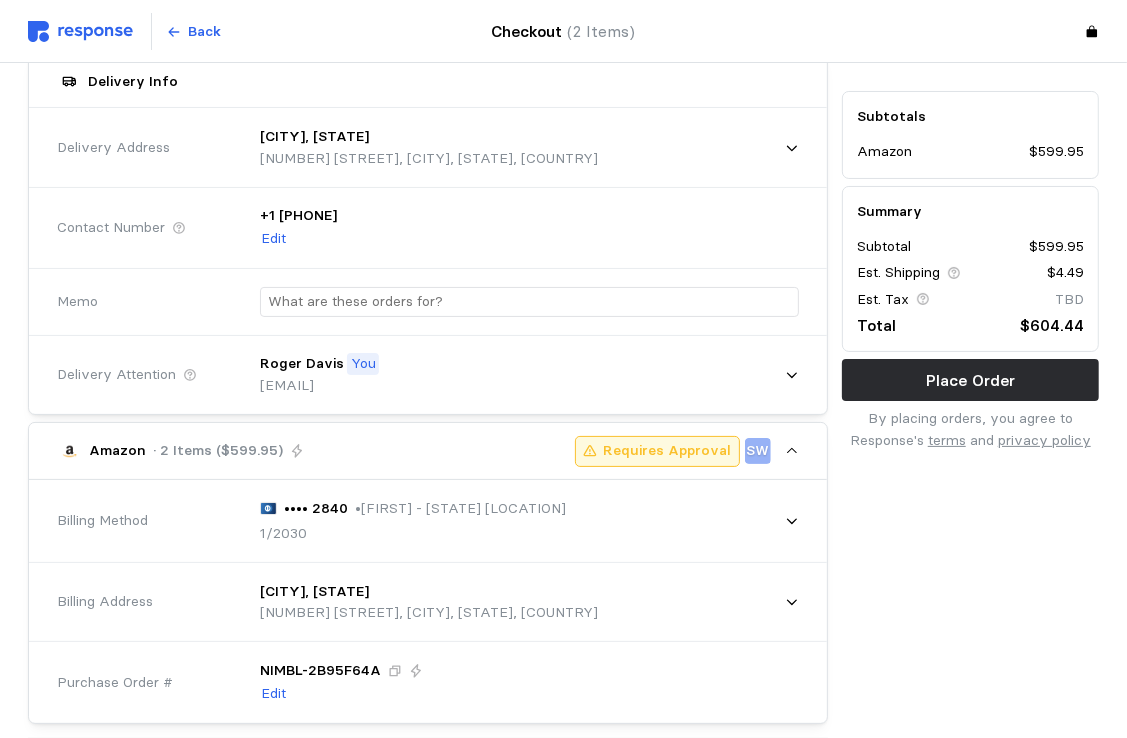 scroll, scrollTop: 148, scrollLeft: 0, axis: vertical 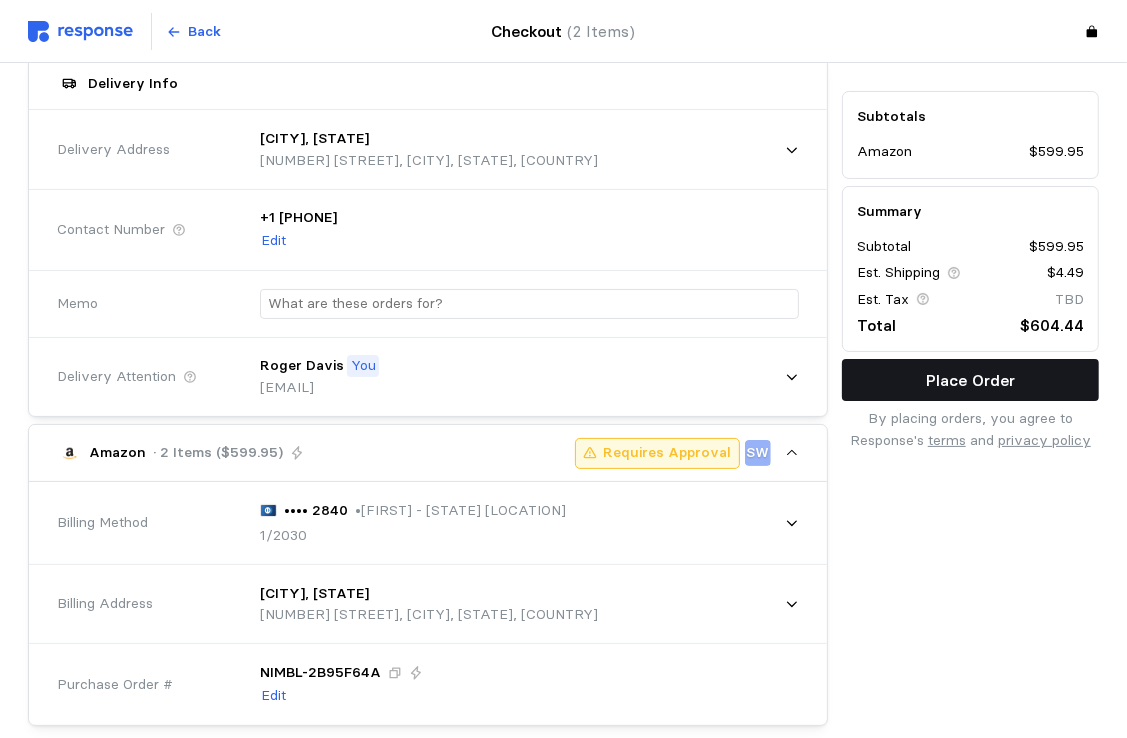 click on "Place Order" at bounding box center (970, 380) 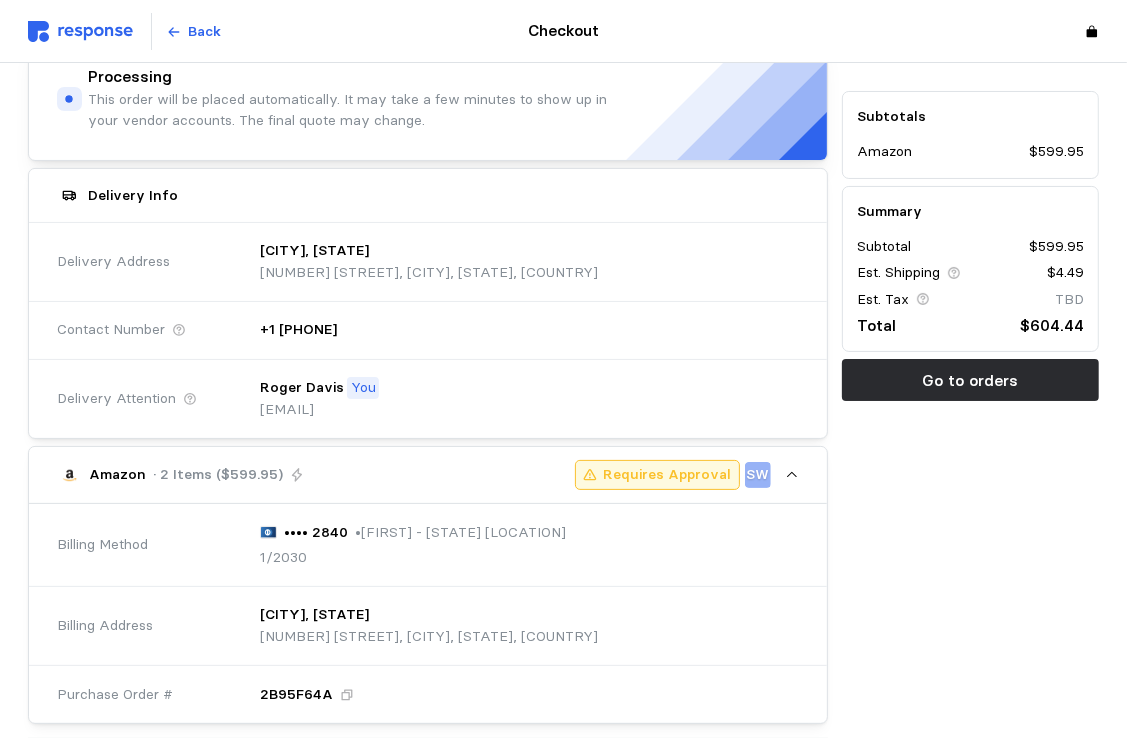 scroll, scrollTop: 0, scrollLeft: 0, axis: both 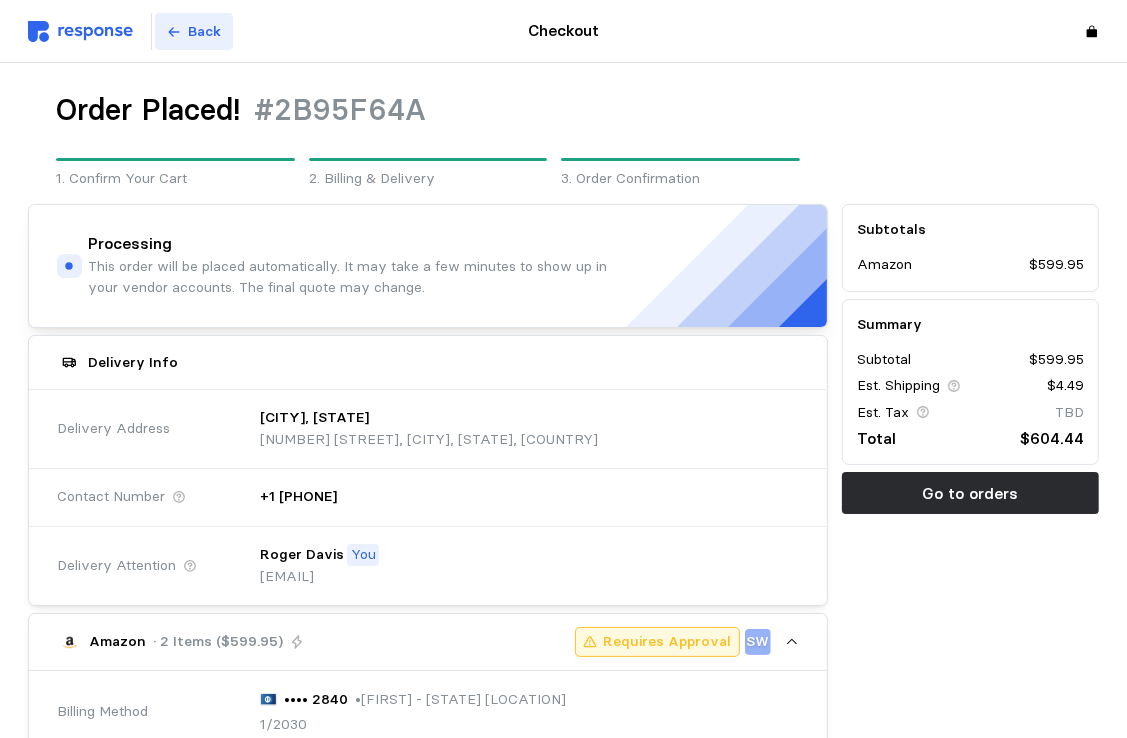 click on "Back" at bounding box center (205, 32) 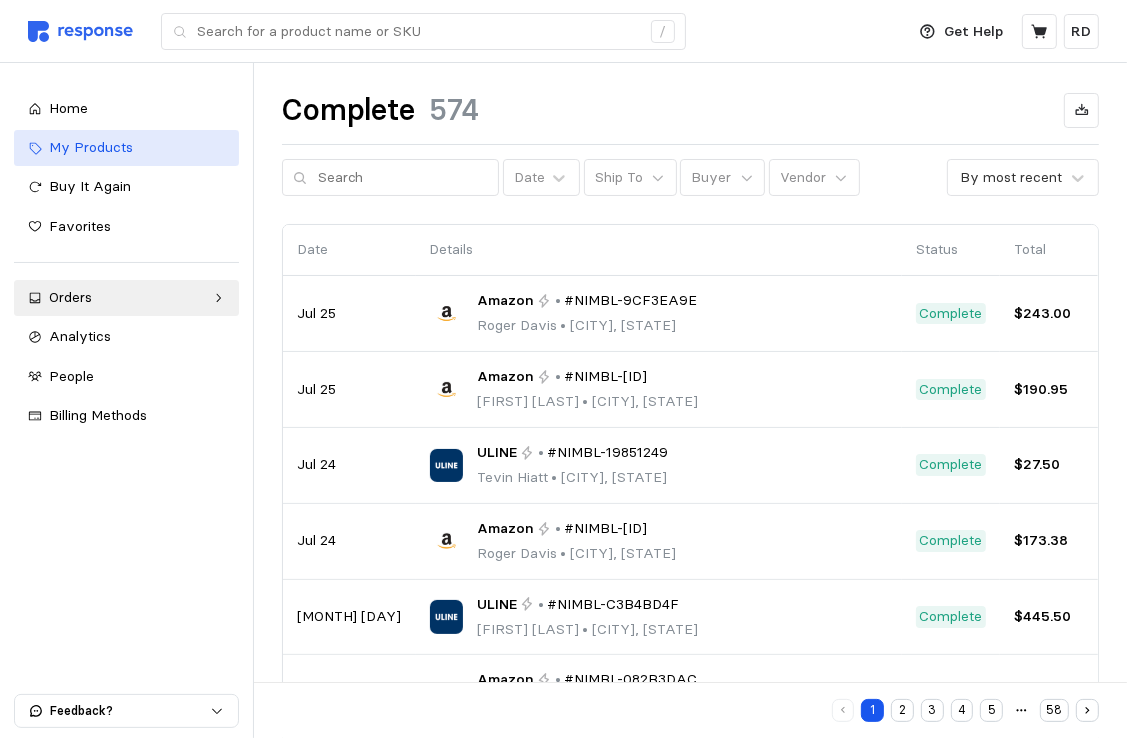 click on "My Products" at bounding box center (91, 147) 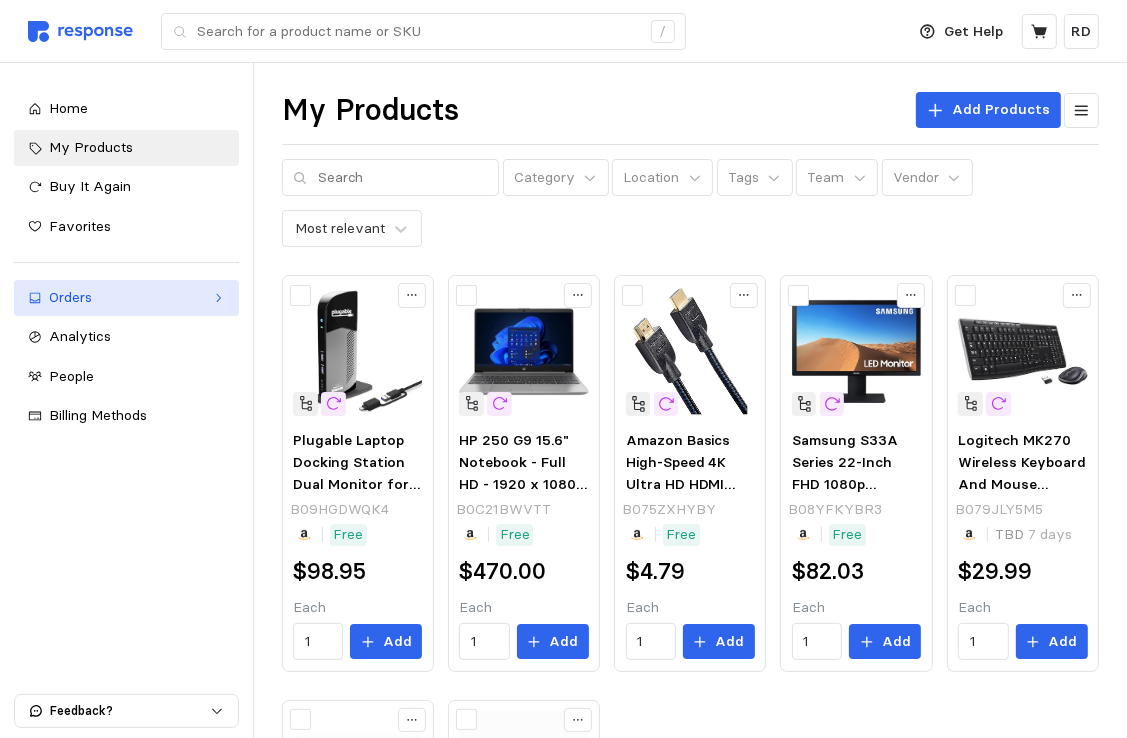 click on "Orders" at bounding box center [126, 298] 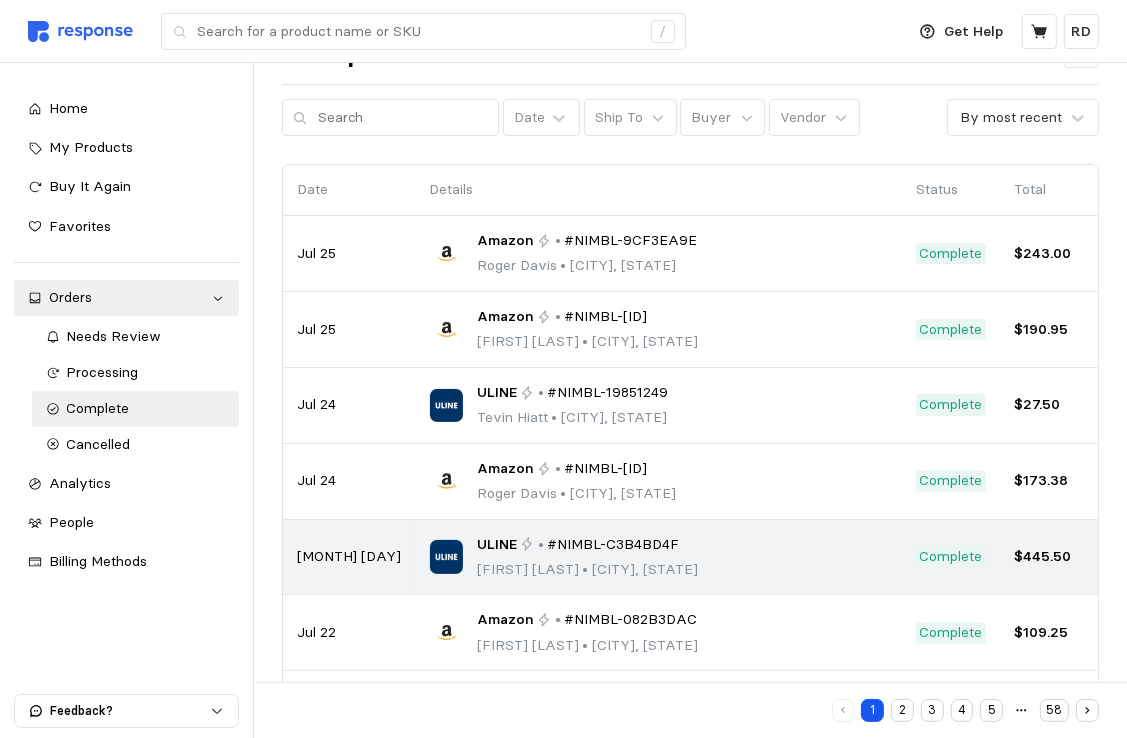scroll, scrollTop: 0, scrollLeft: 0, axis: both 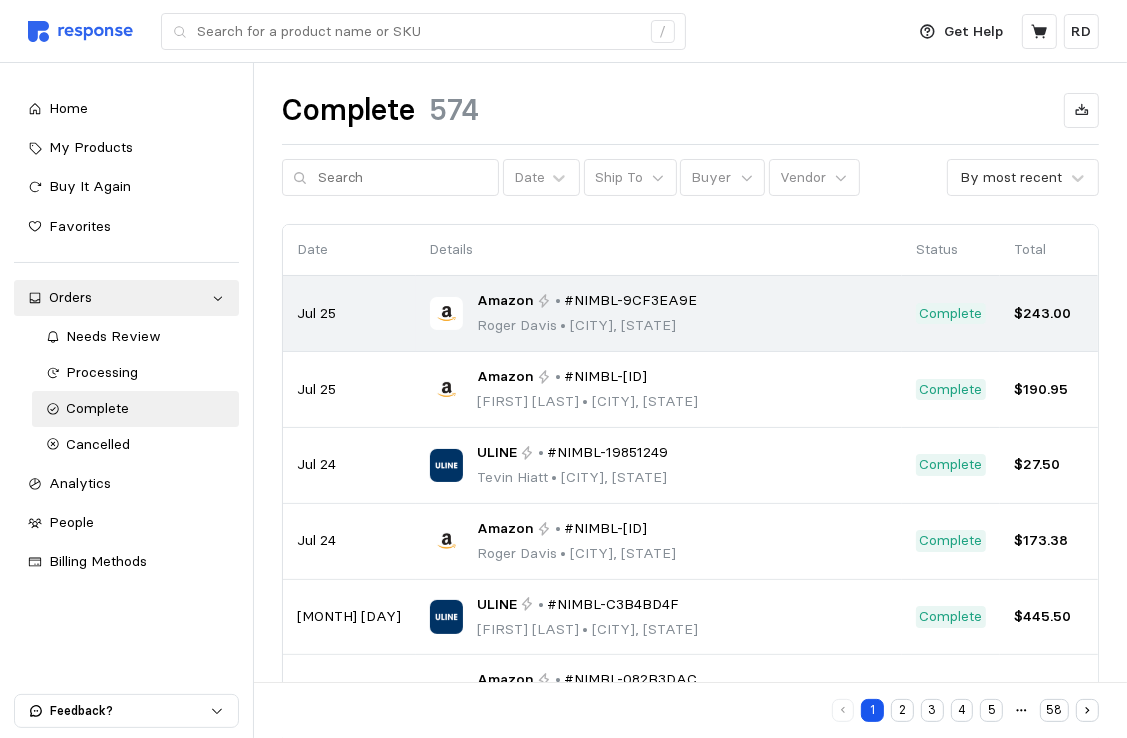 click on "#NIMBL-9CF3EA9E" at bounding box center (630, 301) 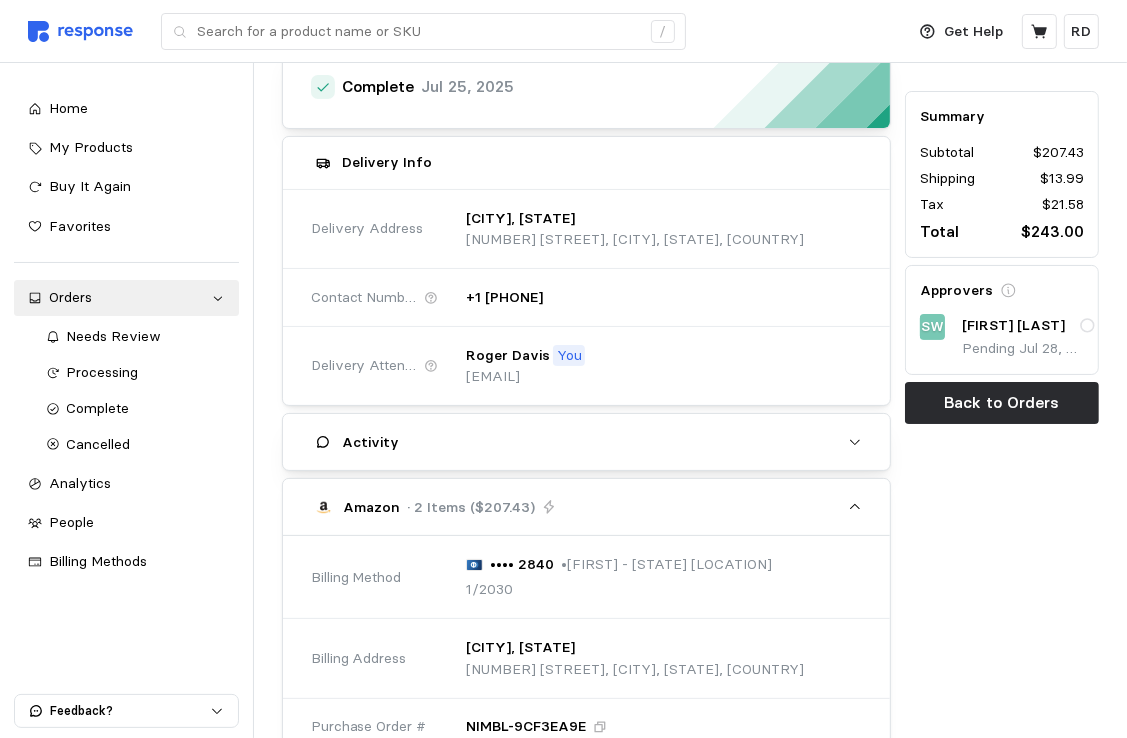 scroll, scrollTop: 0, scrollLeft: 0, axis: both 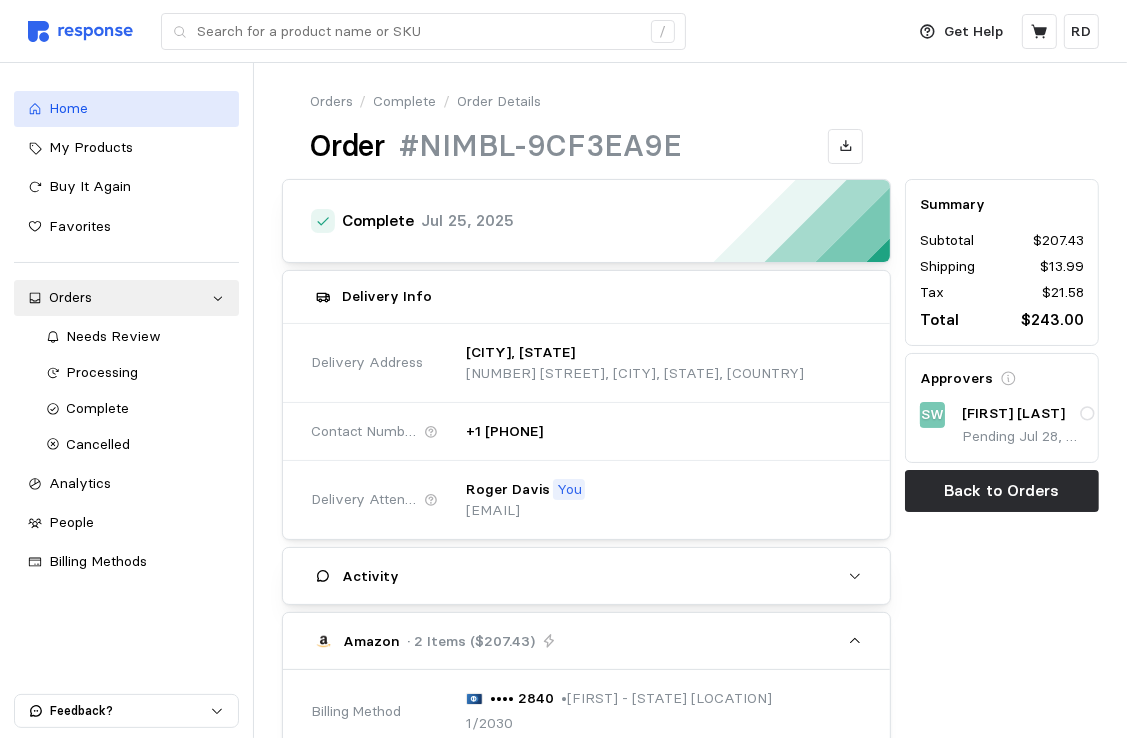 click on "Home" at bounding box center (137, 109) 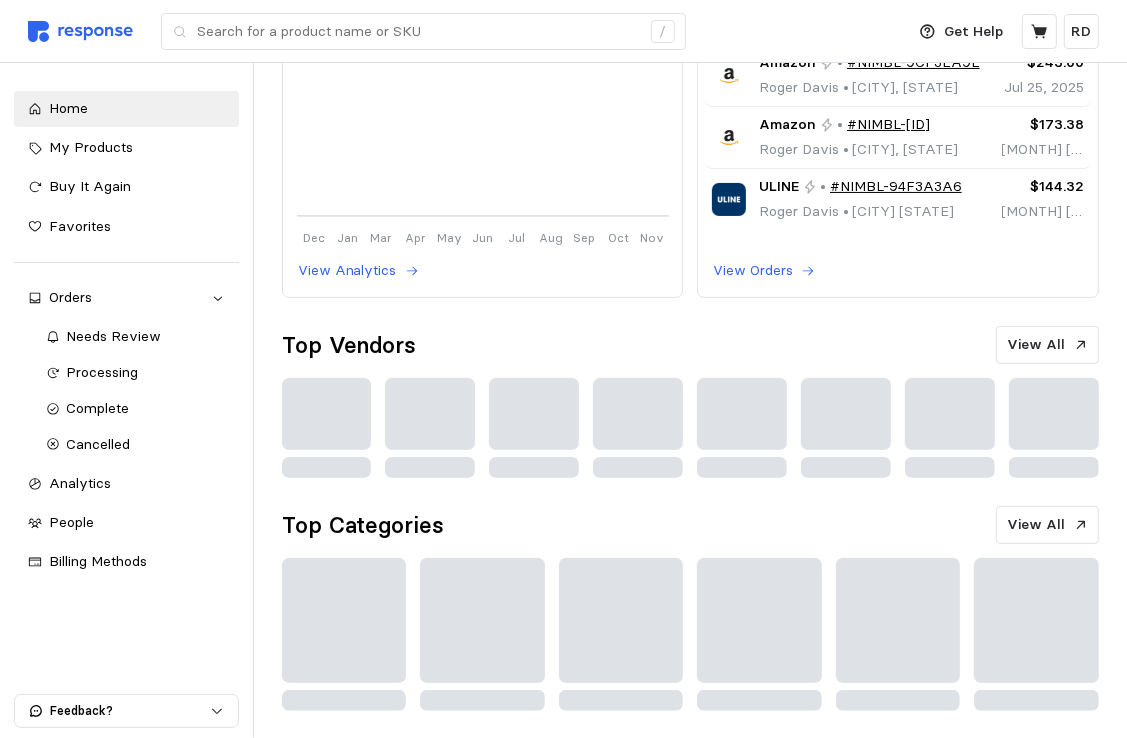scroll, scrollTop: 0, scrollLeft: 0, axis: both 